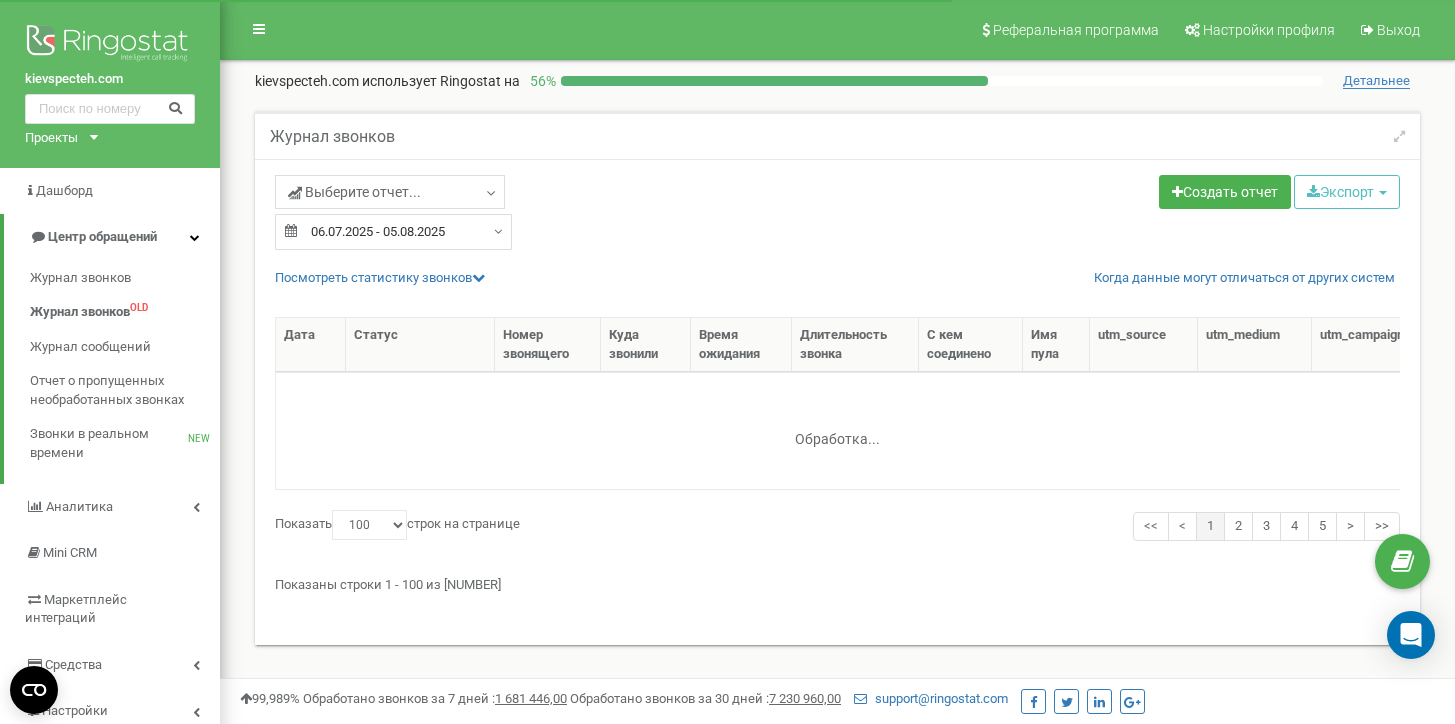 select on "100" 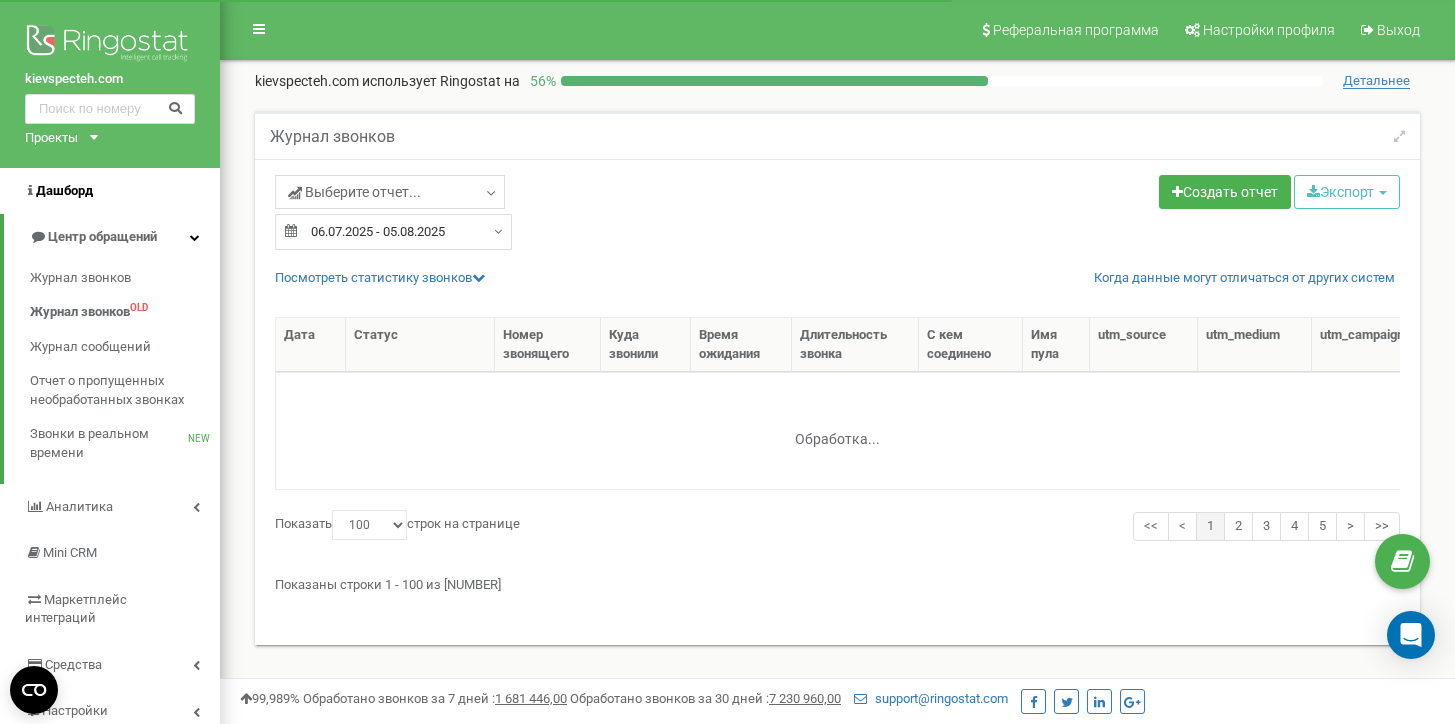 scroll, scrollTop: 0, scrollLeft: 0, axis: both 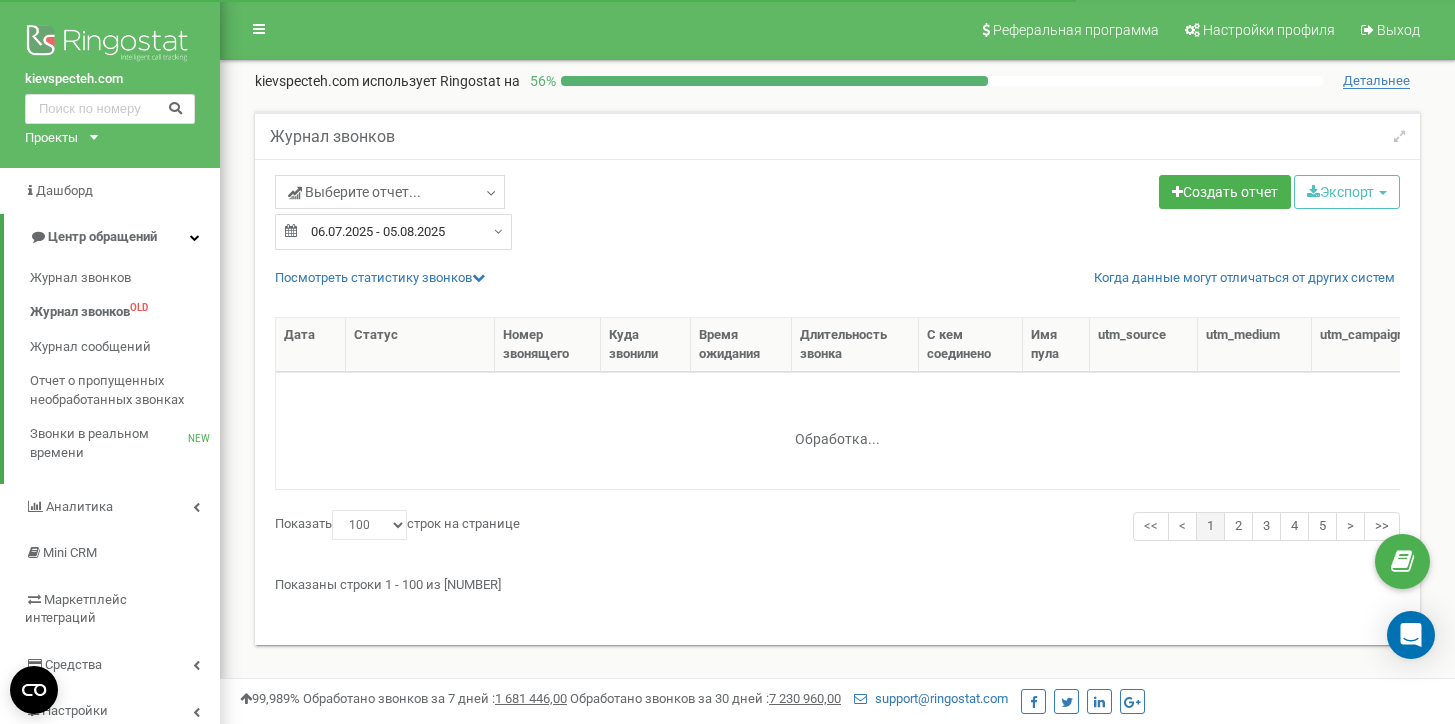 click on "06.07.2025 - 05.08.2025" at bounding box center (393, 232) 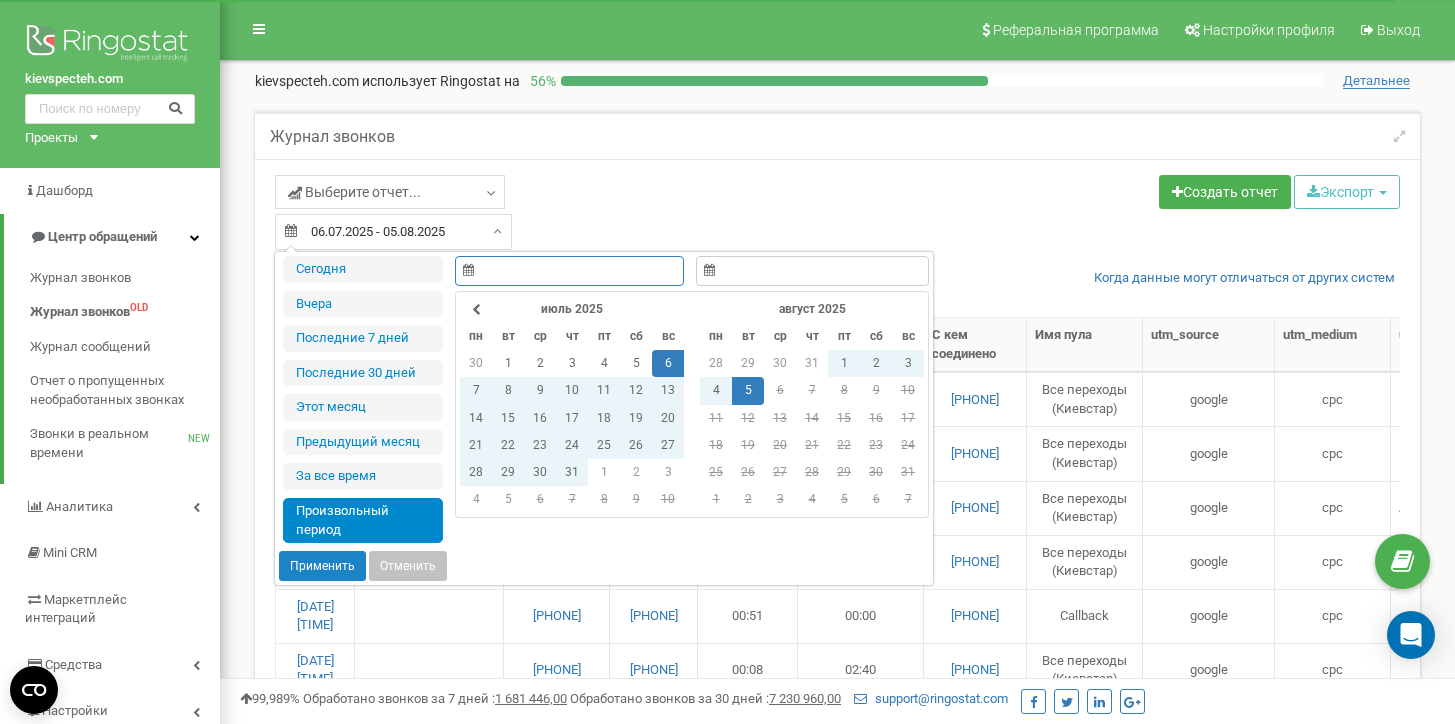 type on "06.07.2025" 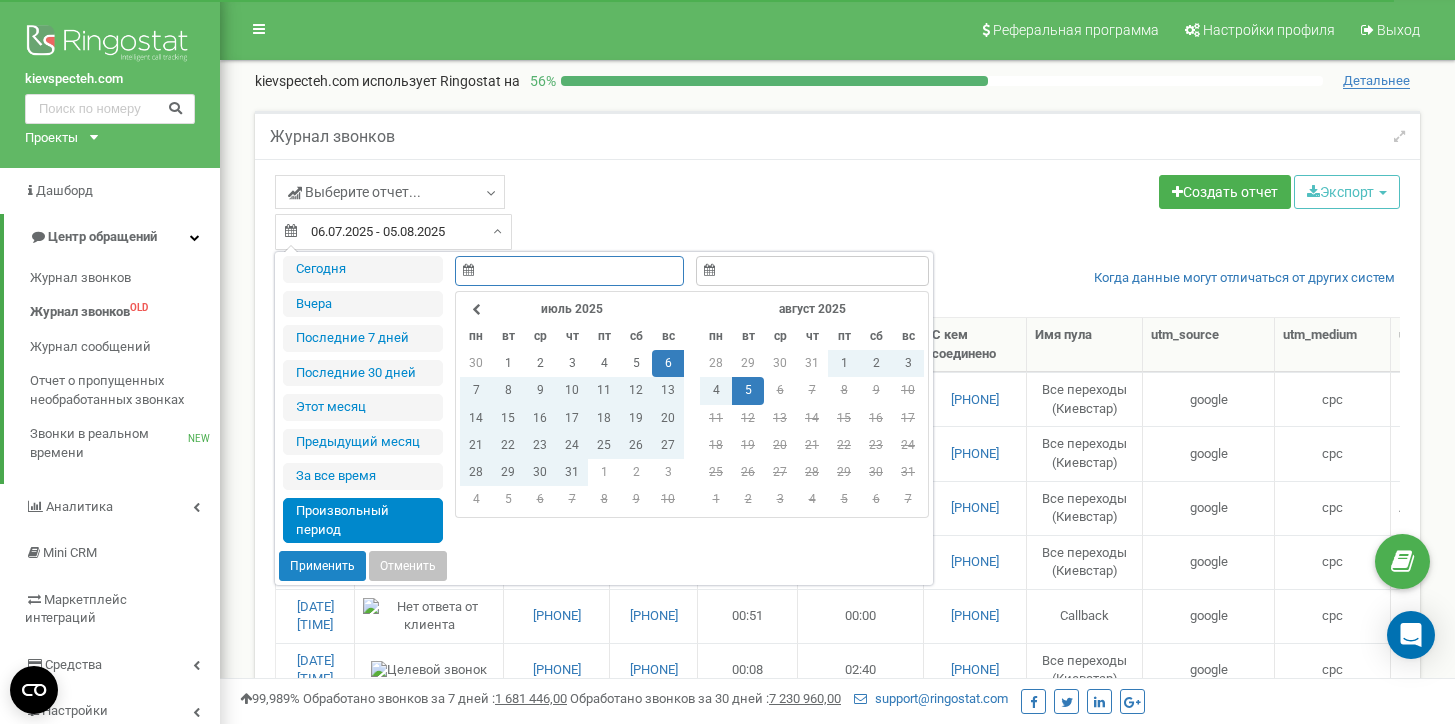 type on "05.08.2025" 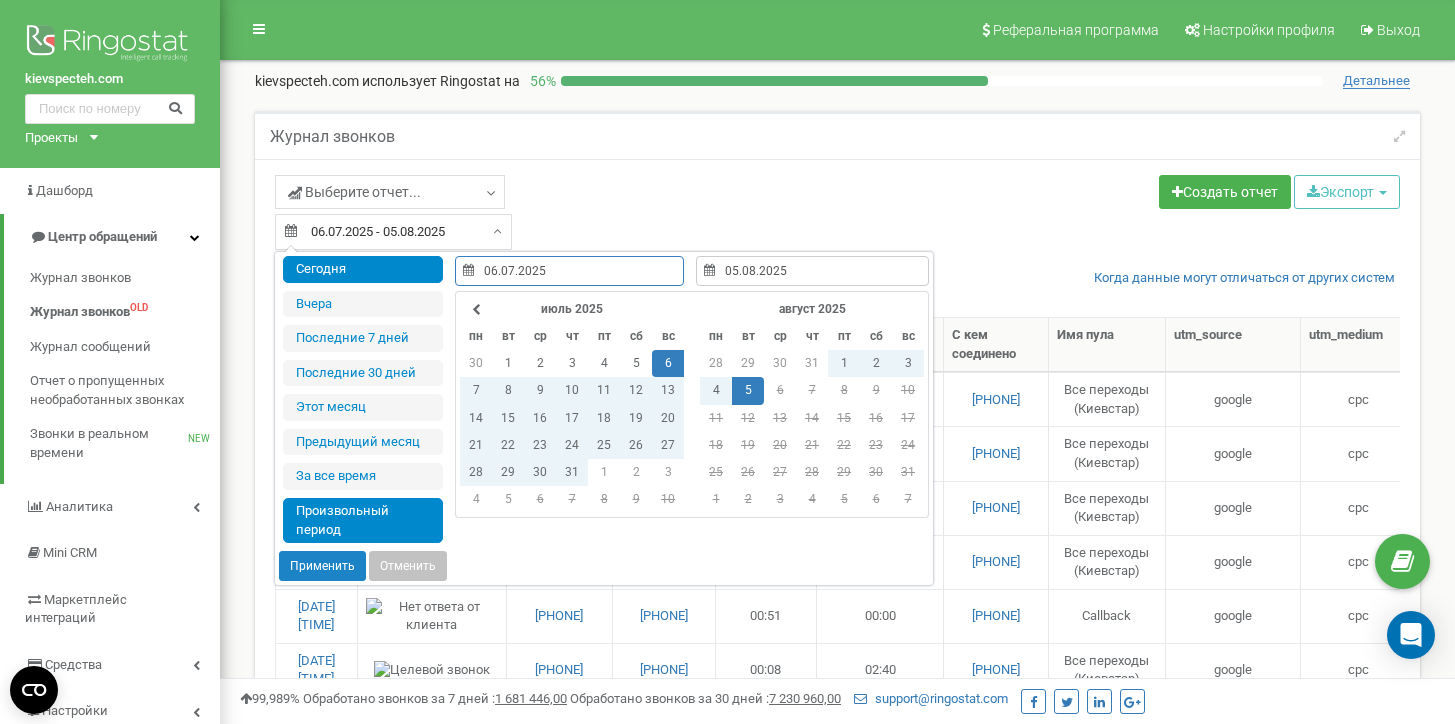 type on "05.08.2025" 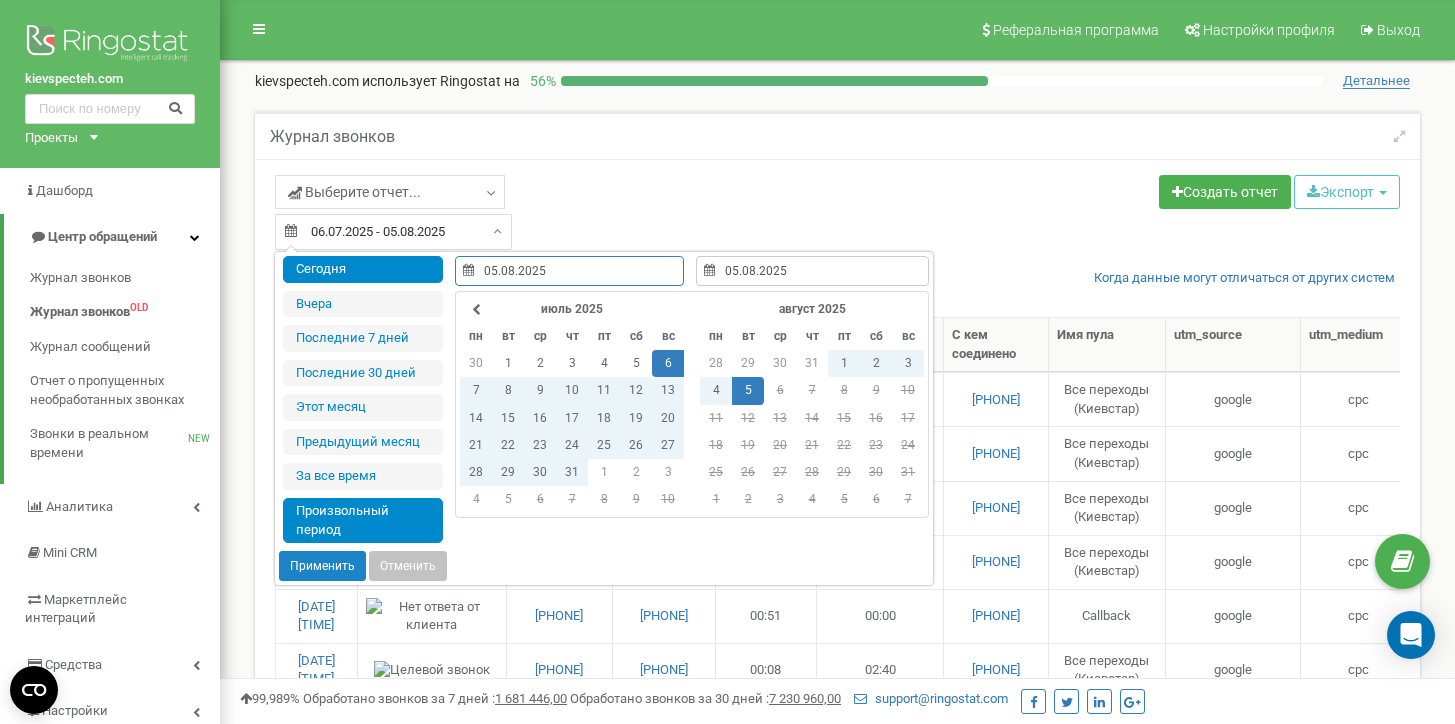 click on "Сегодня" at bounding box center (363, 269) 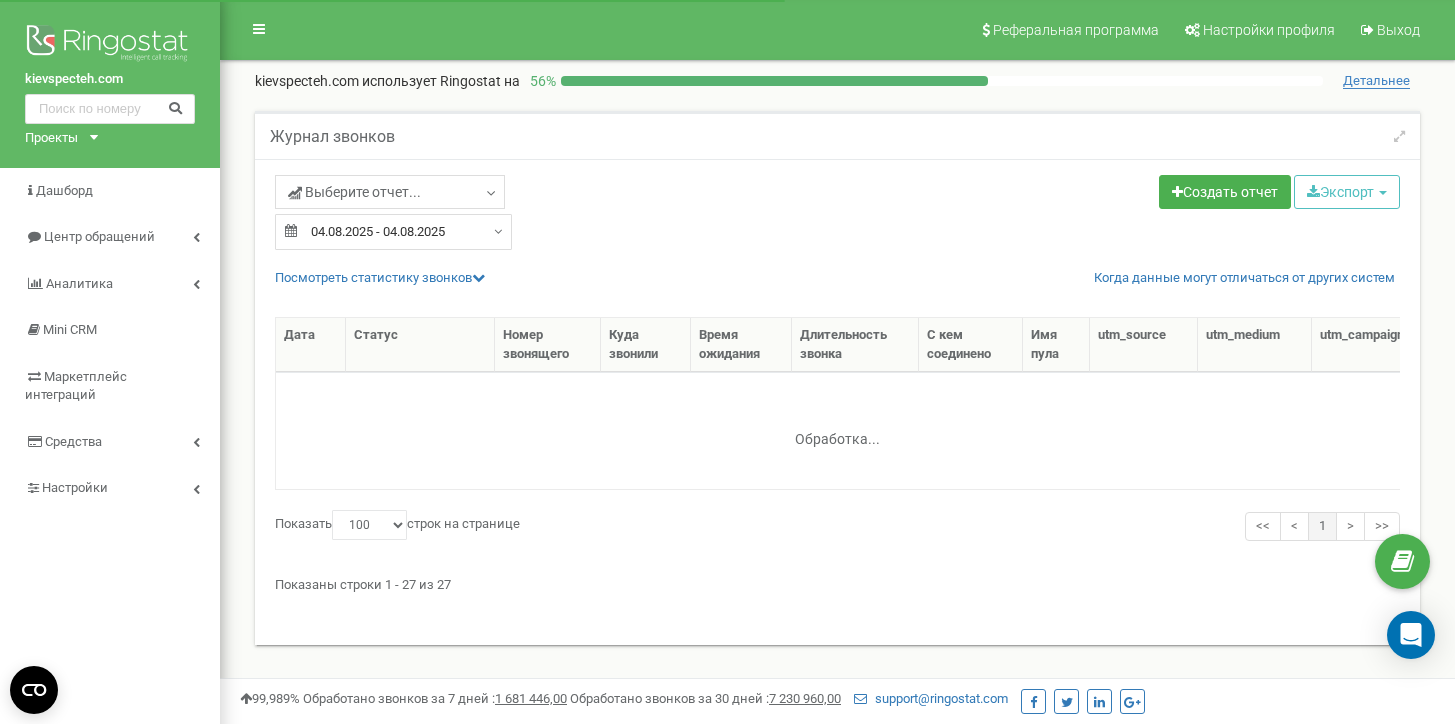select on "100" 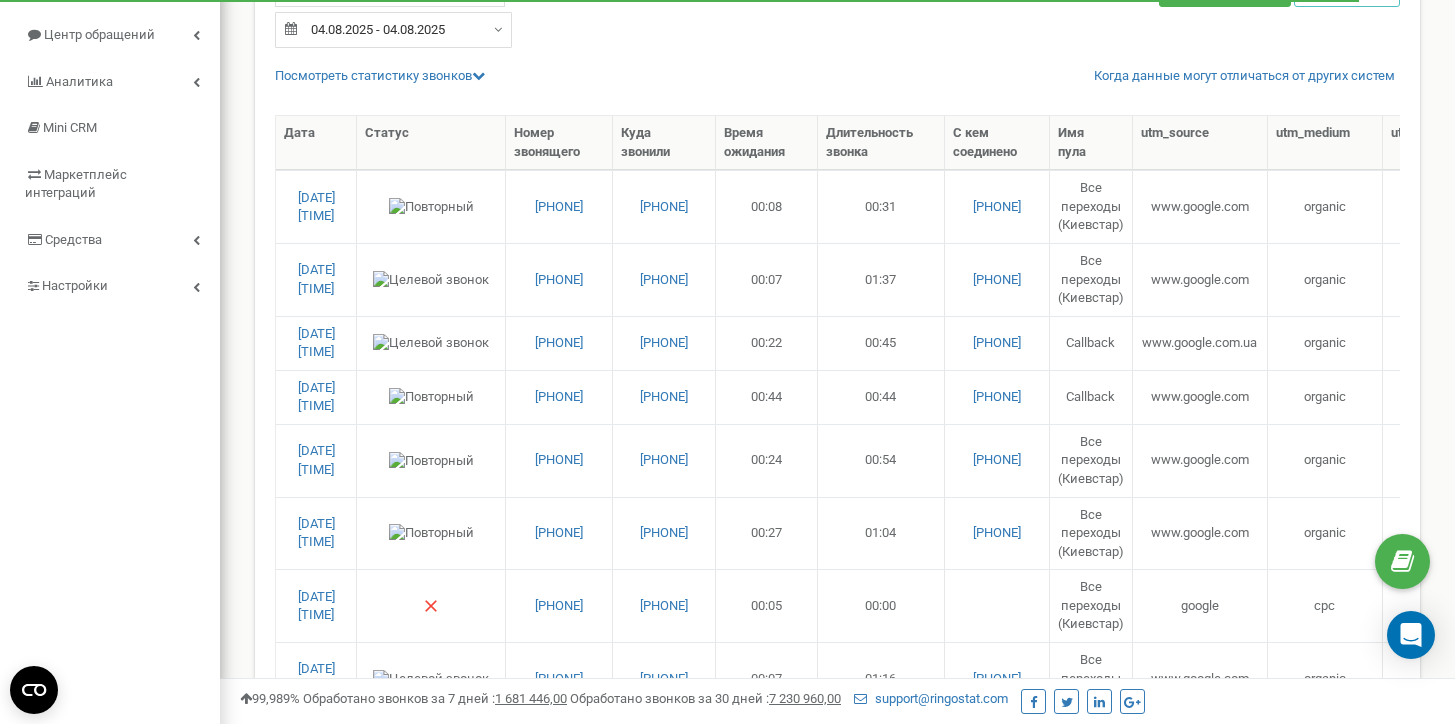 scroll, scrollTop: 204, scrollLeft: 0, axis: vertical 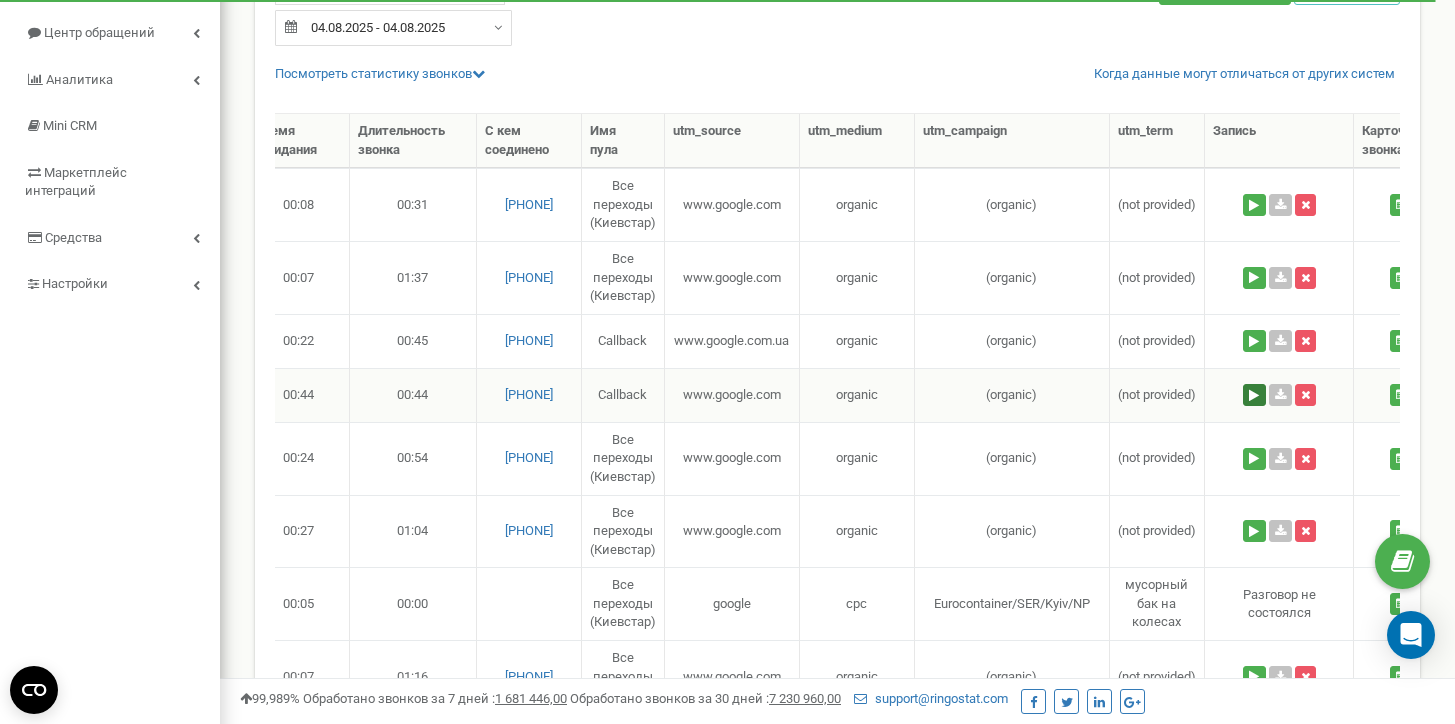 click at bounding box center (1254, 395) 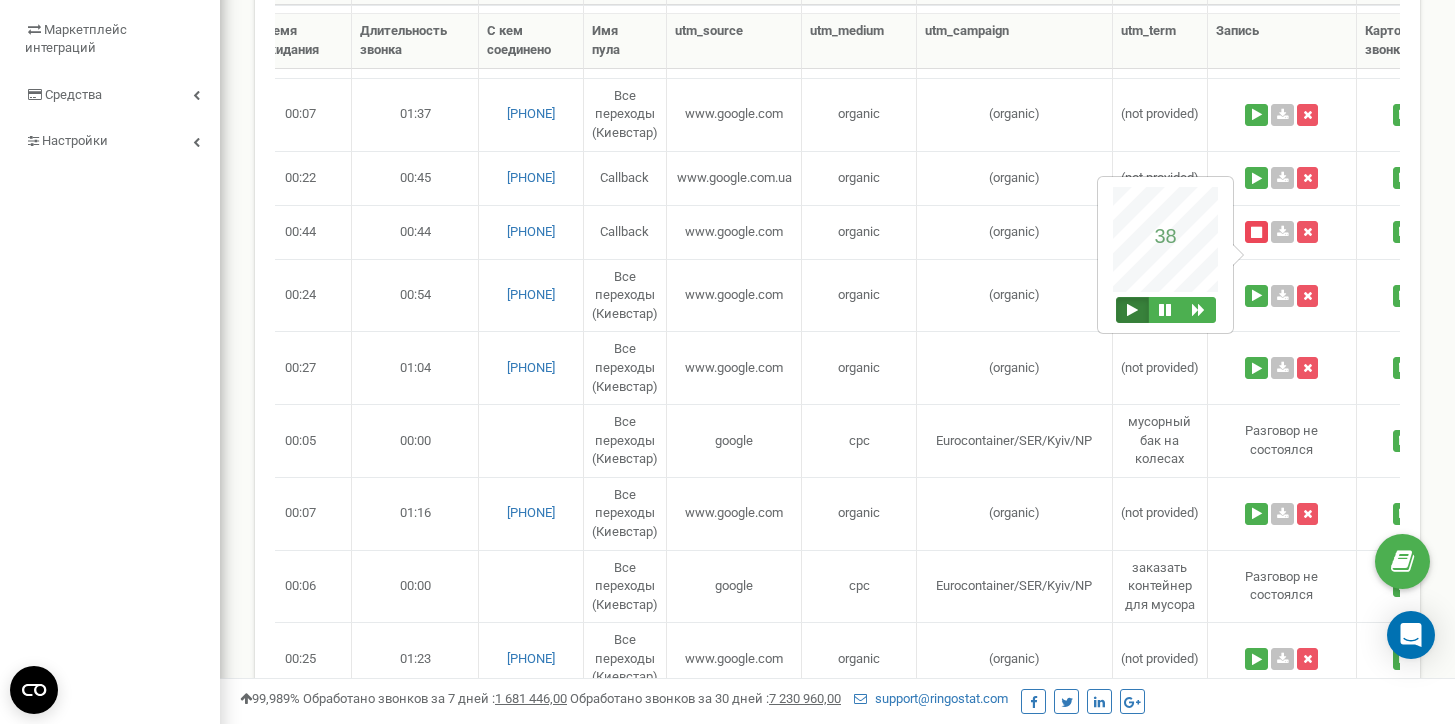 scroll, scrollTop: 354, scrollLeft: 0, axis: vertical 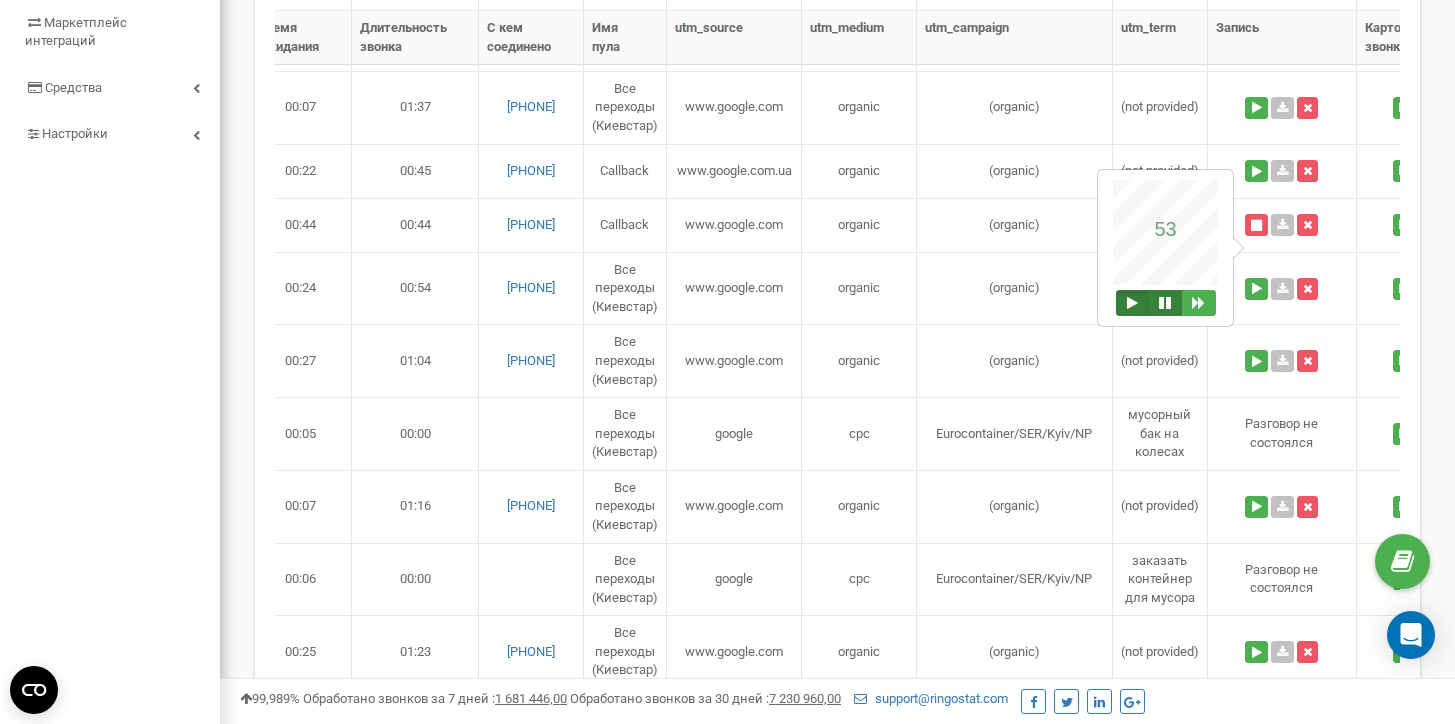 click at bounding box center (1165, 303) 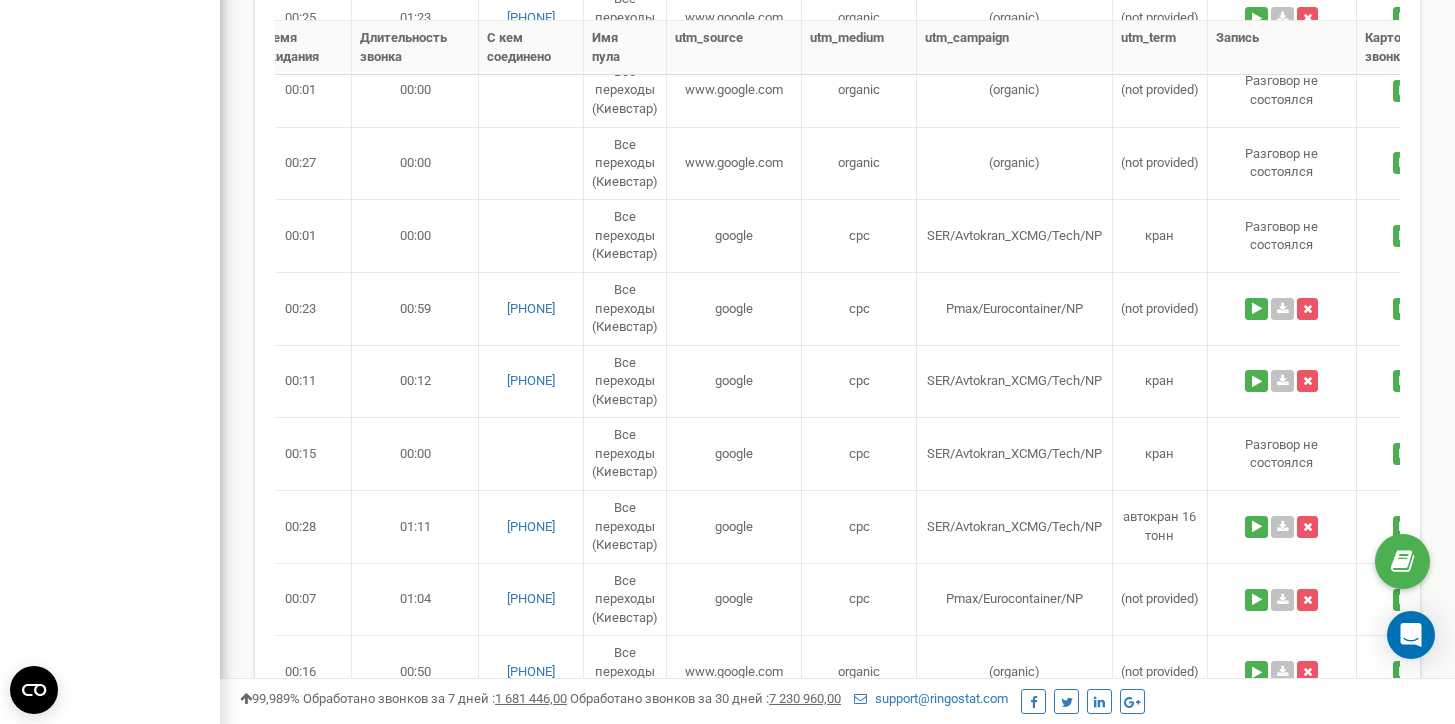 scroll, scrollTop: 998, scrollLeft: 0, axis: vertical 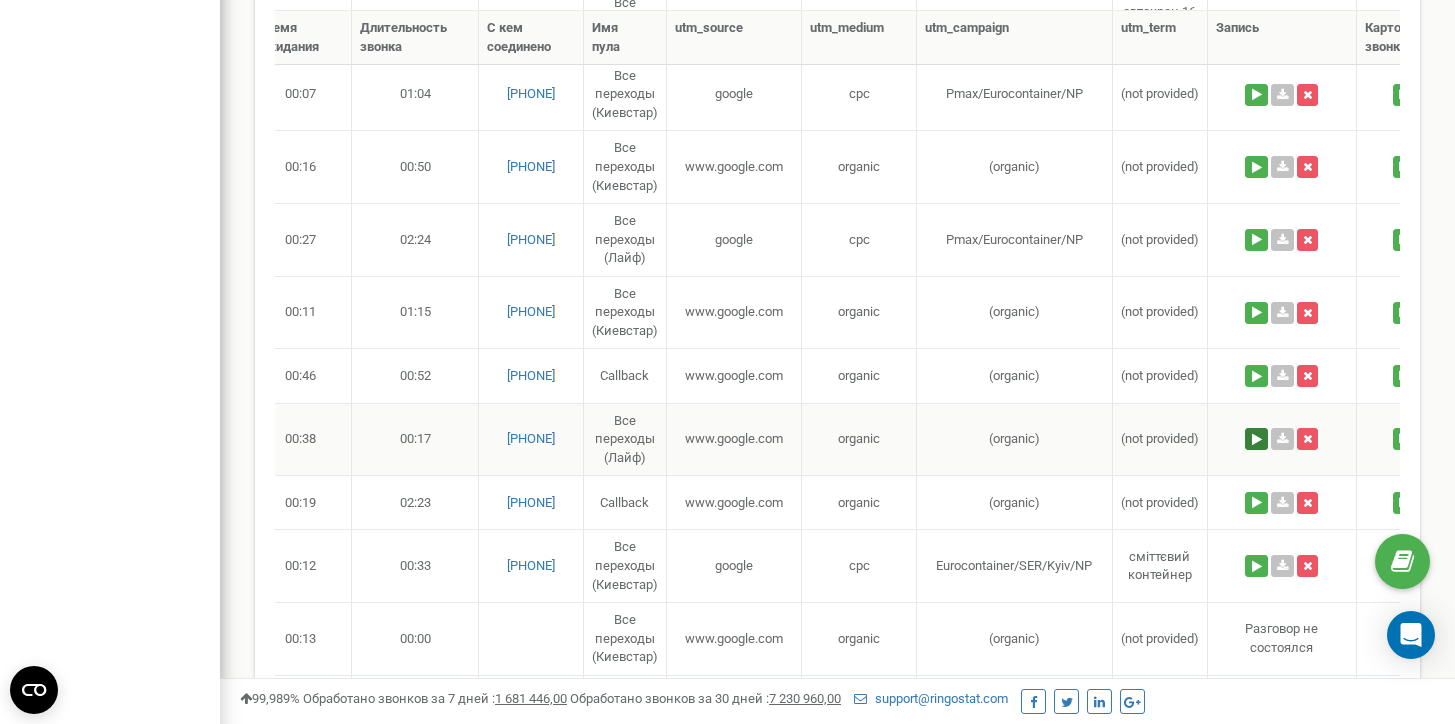 click at bounding box center [1256, 439] 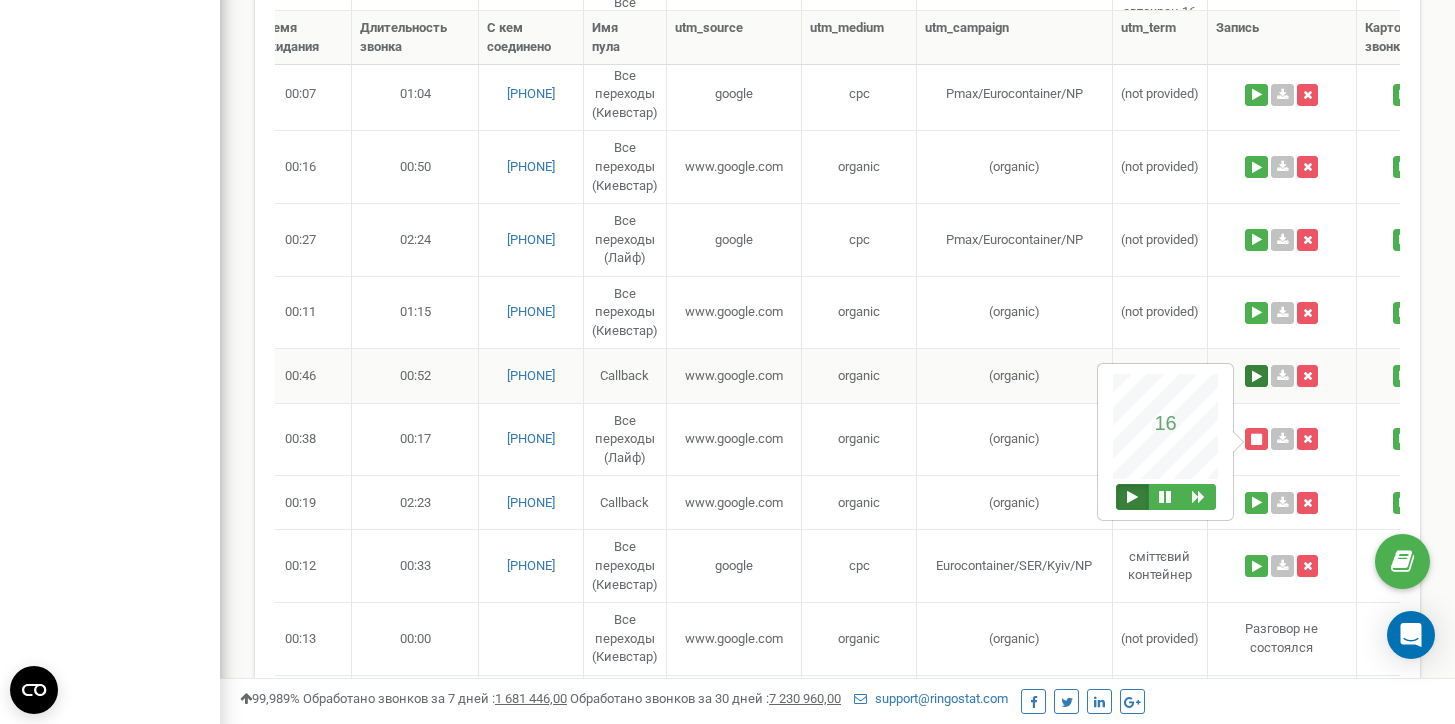 click at bounding box center (1256, 376) 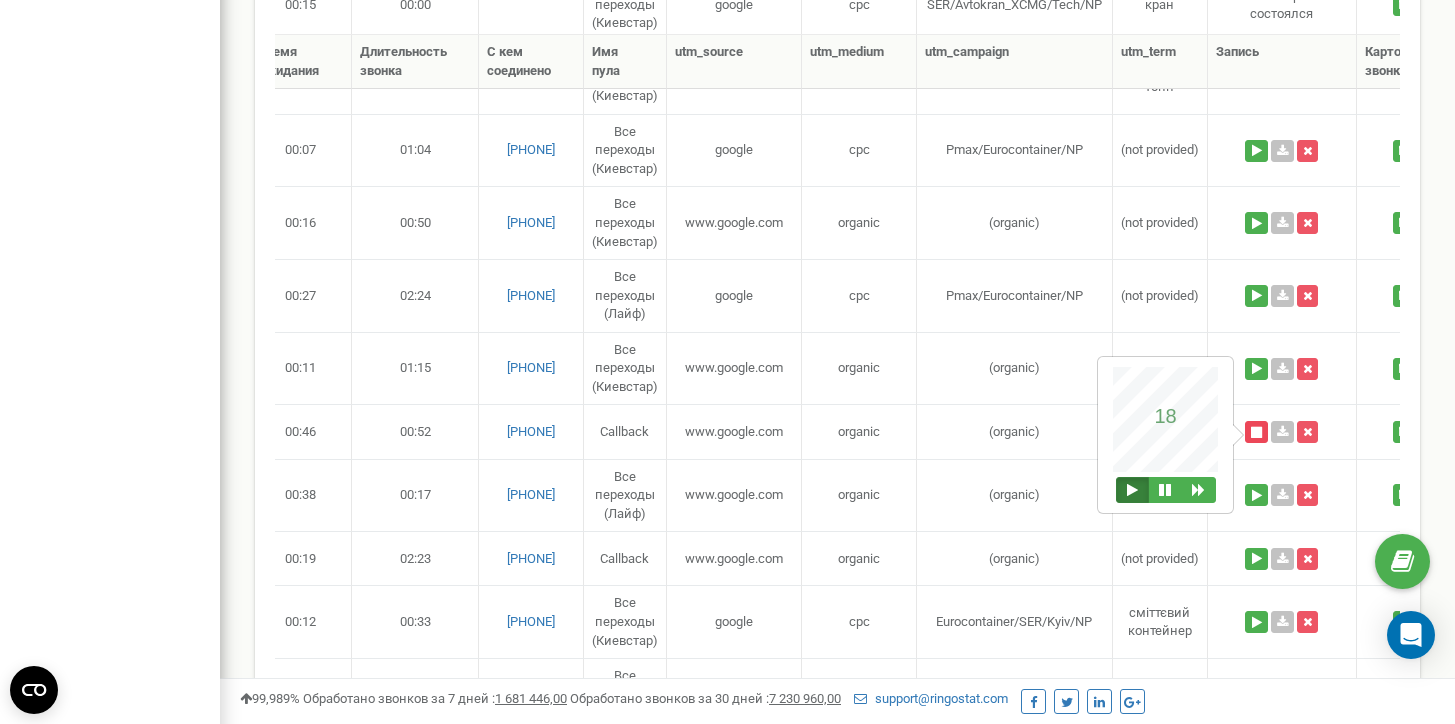 scroll, scrollTop: 1432, scrollLeft: 0, axis: vertical 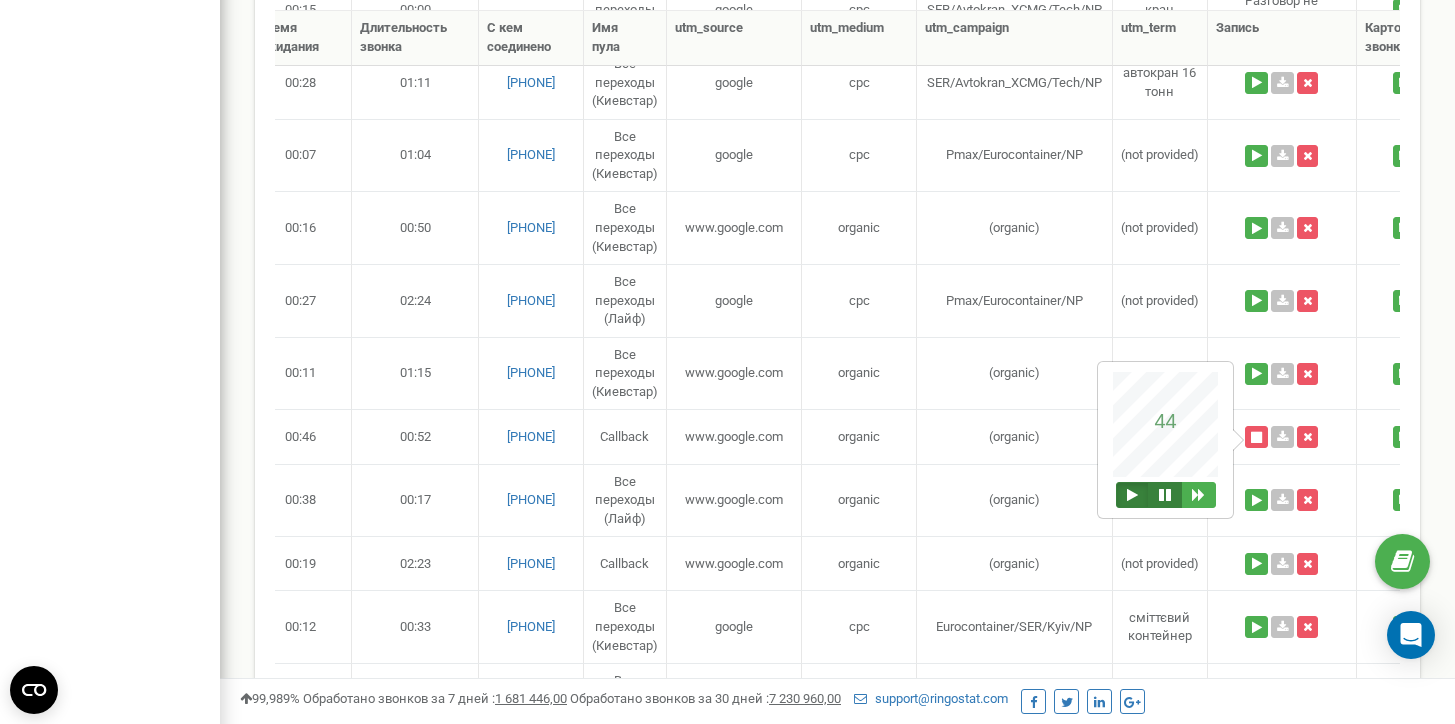 click at bounding box center [1165, 495] 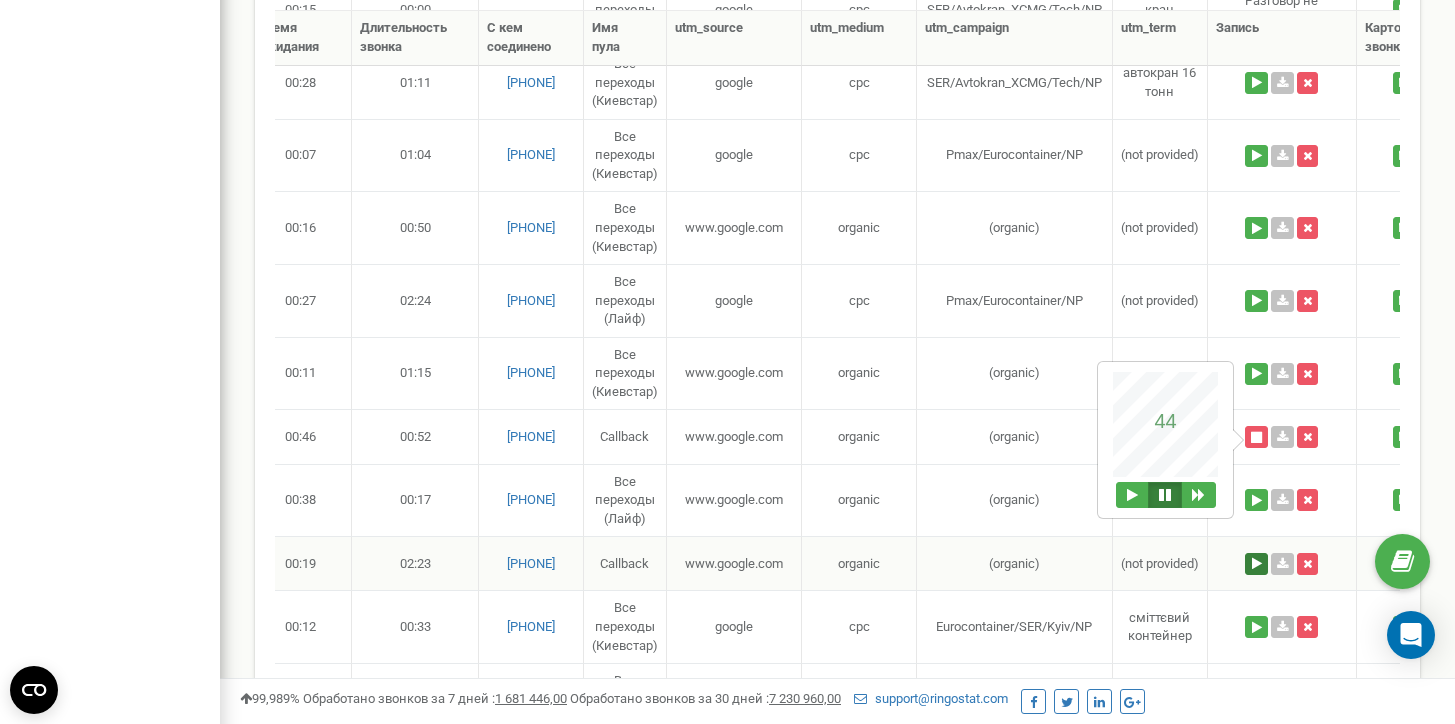 click at bounding box center [1256, 564] 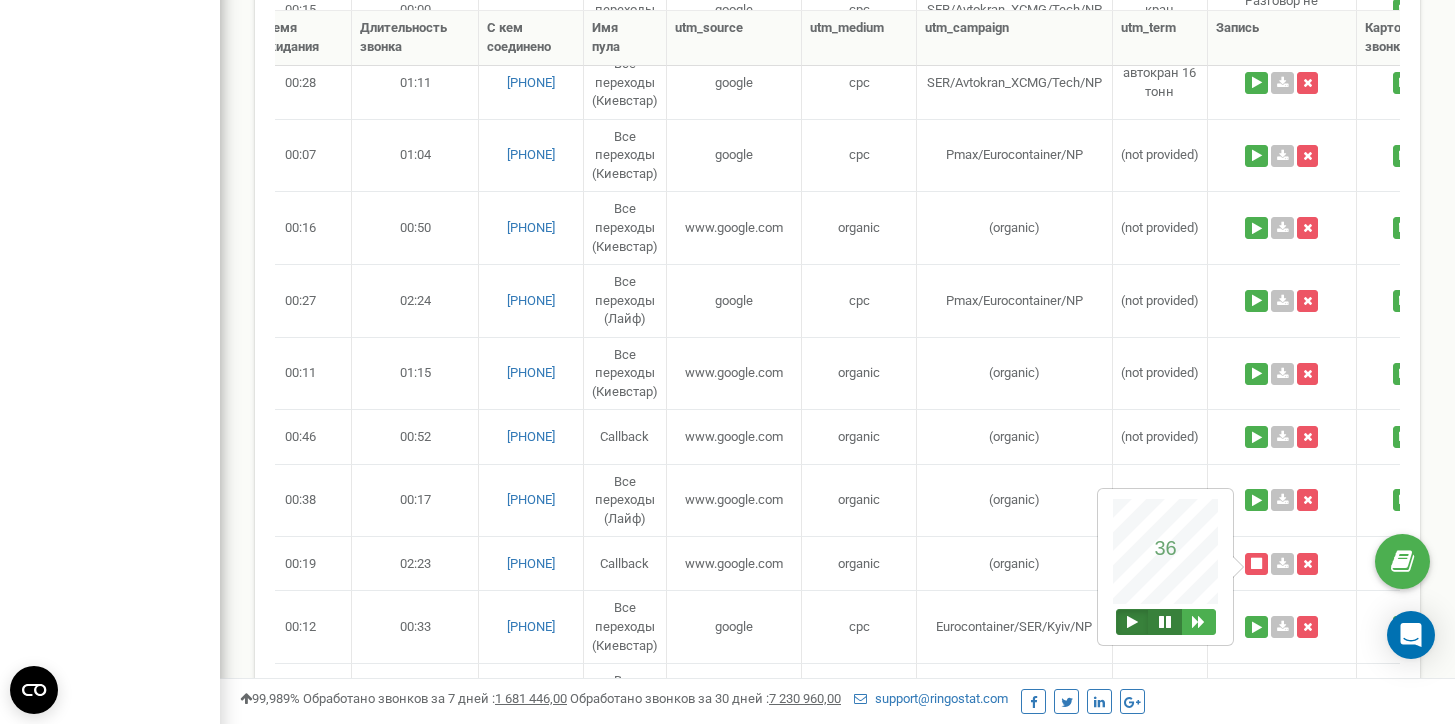 click at bounding box center (1165, 622) 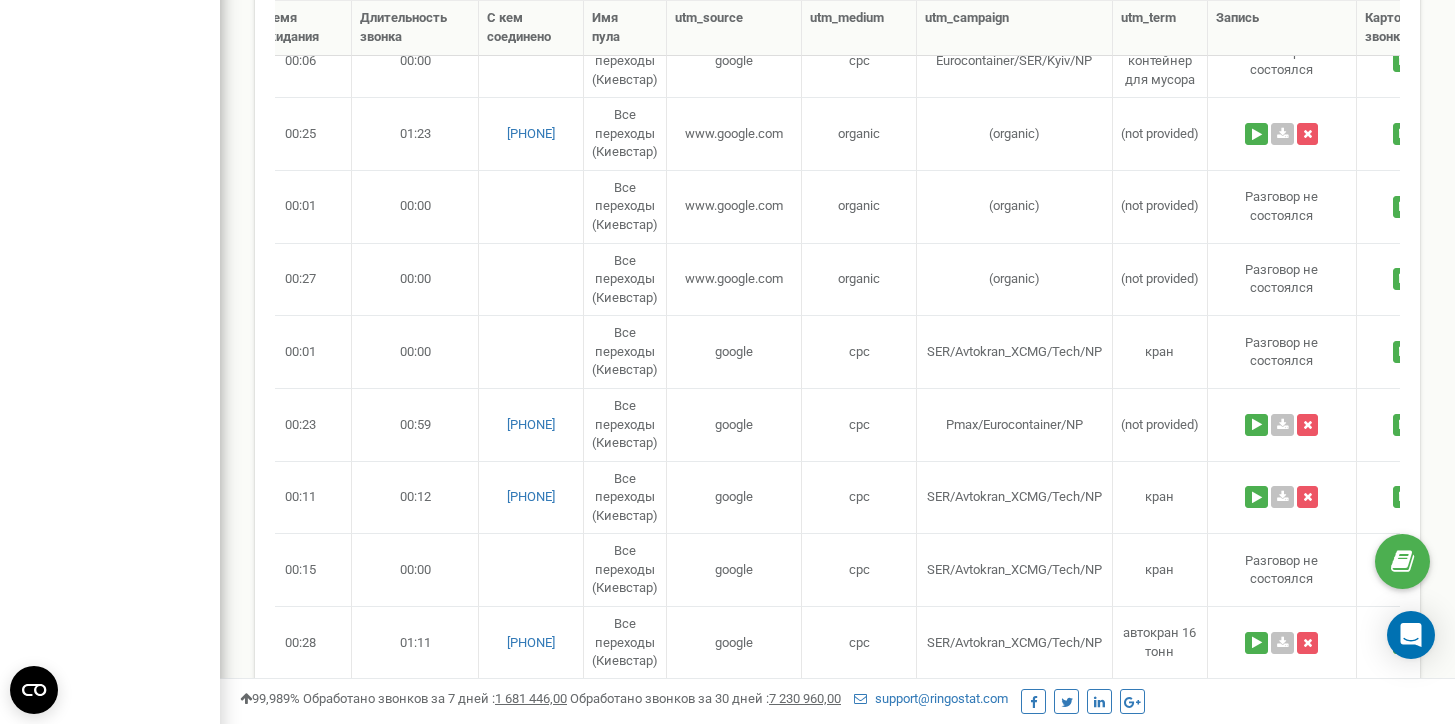 scroll, scrollTop: 862, scrollLeft: 0, axis: vertical 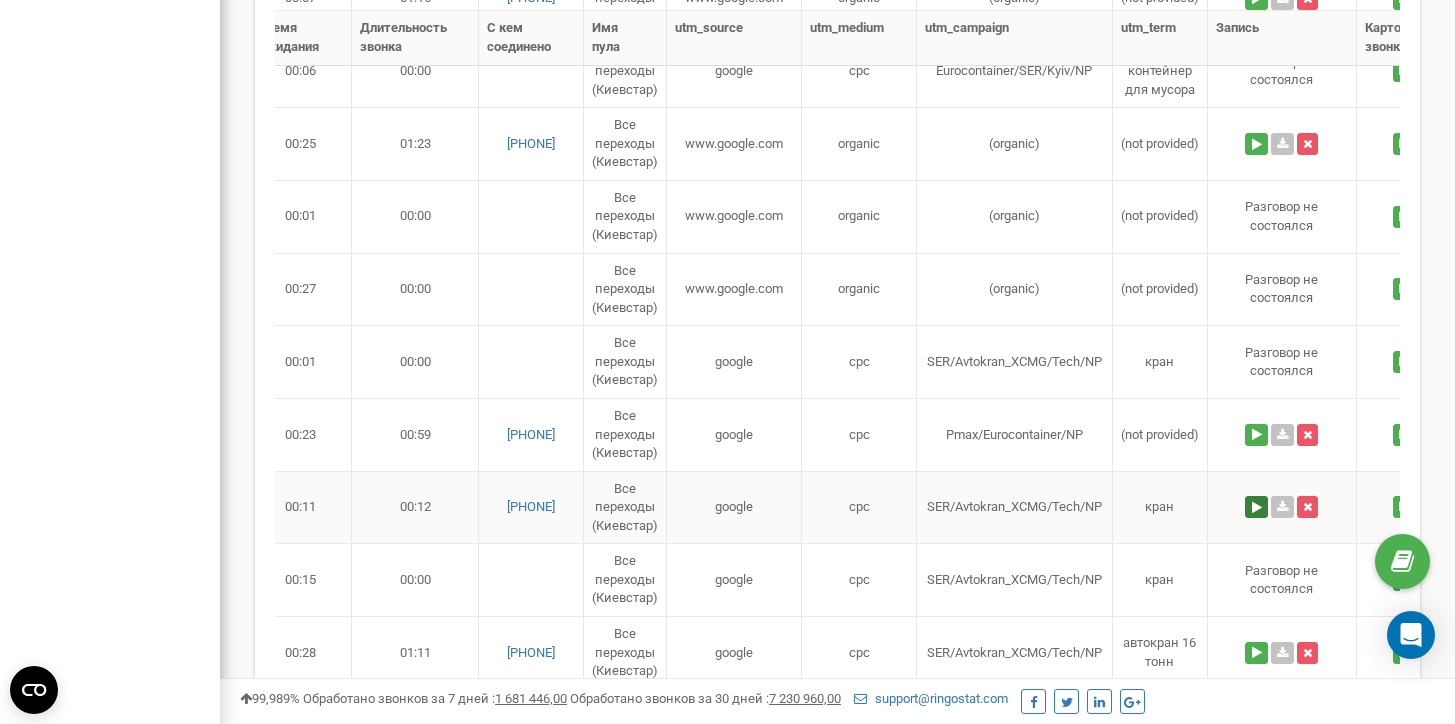click at bounding box center [1256, 507] 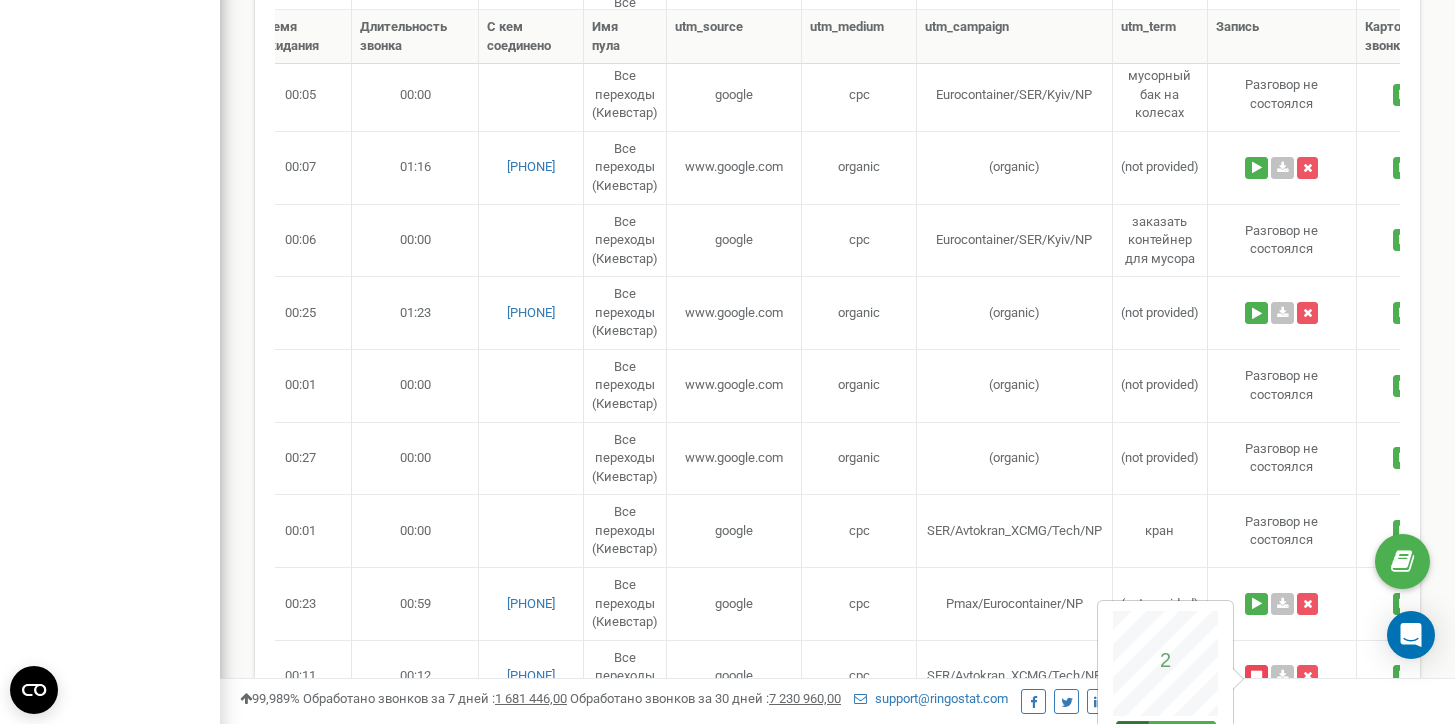 scroll, scrollTop: 690, scrollLeft: 0, axis: vertical 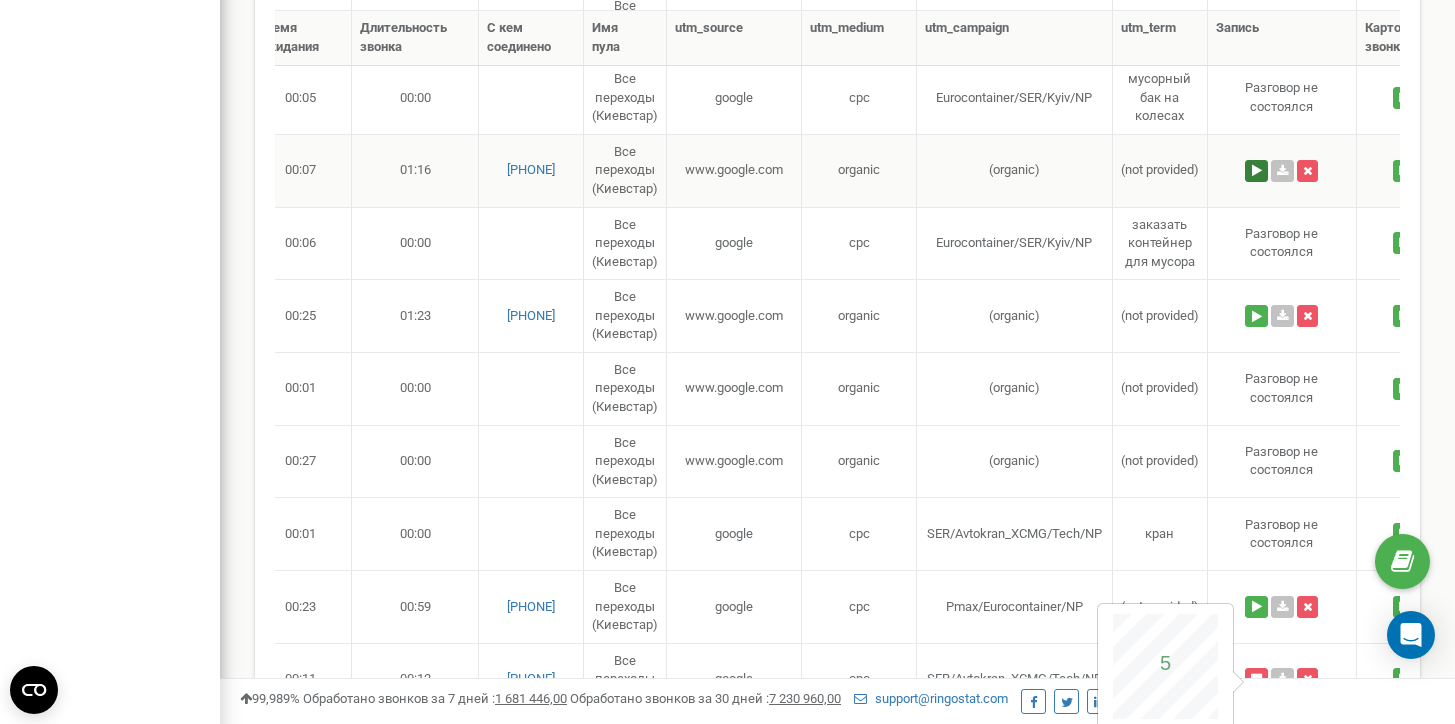 click at bounding box center (1256, 171) 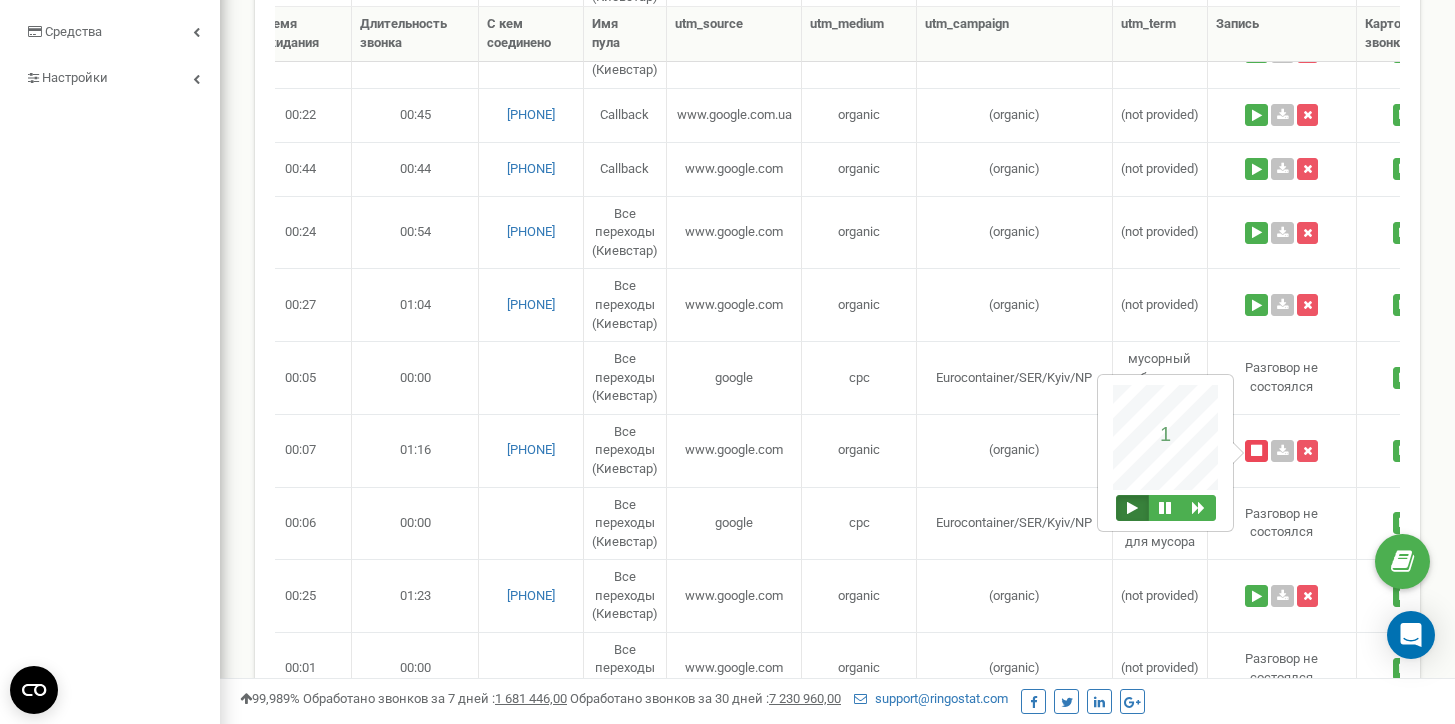scroll, scrollTop: 406, scrollLeft: 0, axis: vertical 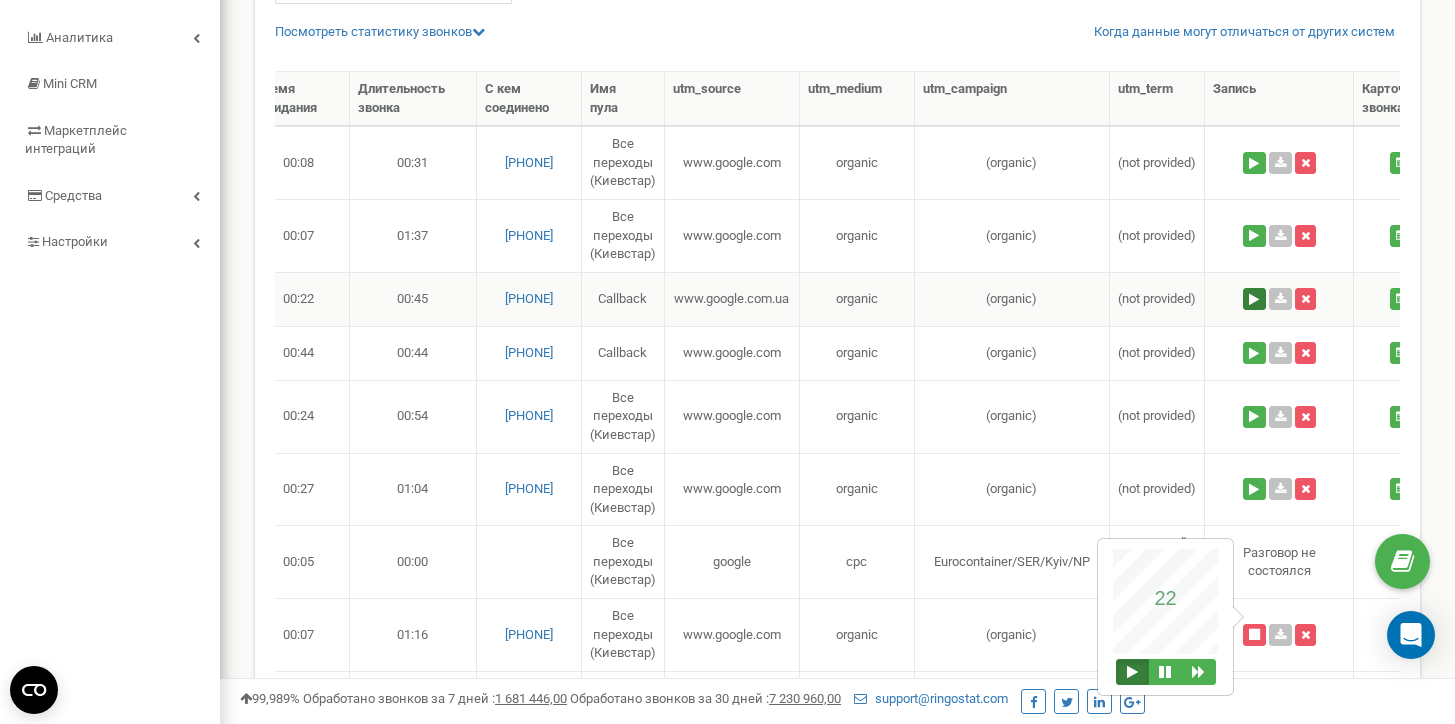 click at bounding box center [1254, 299] 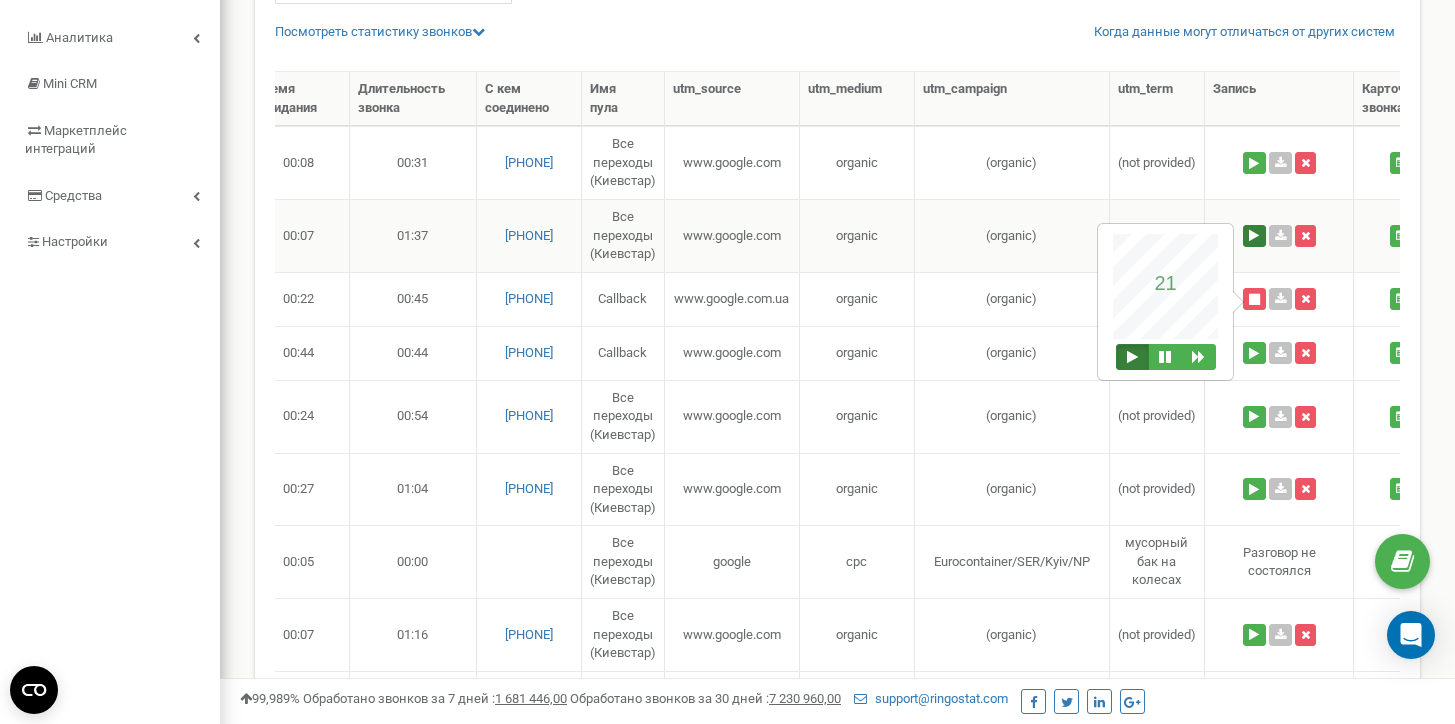 click at bounding box center [1254, 236] 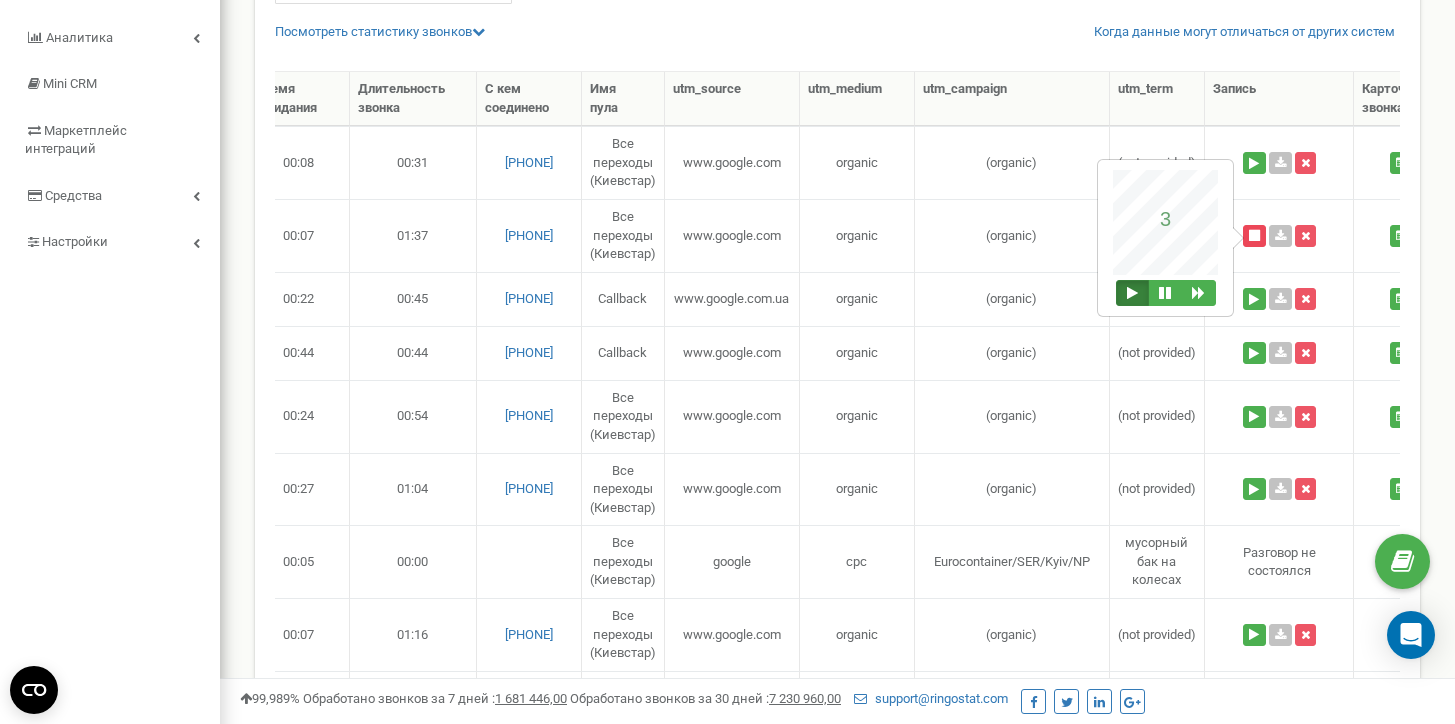 scroll, scrollTop: 0, scrollLeft: 381, axis: horizontal 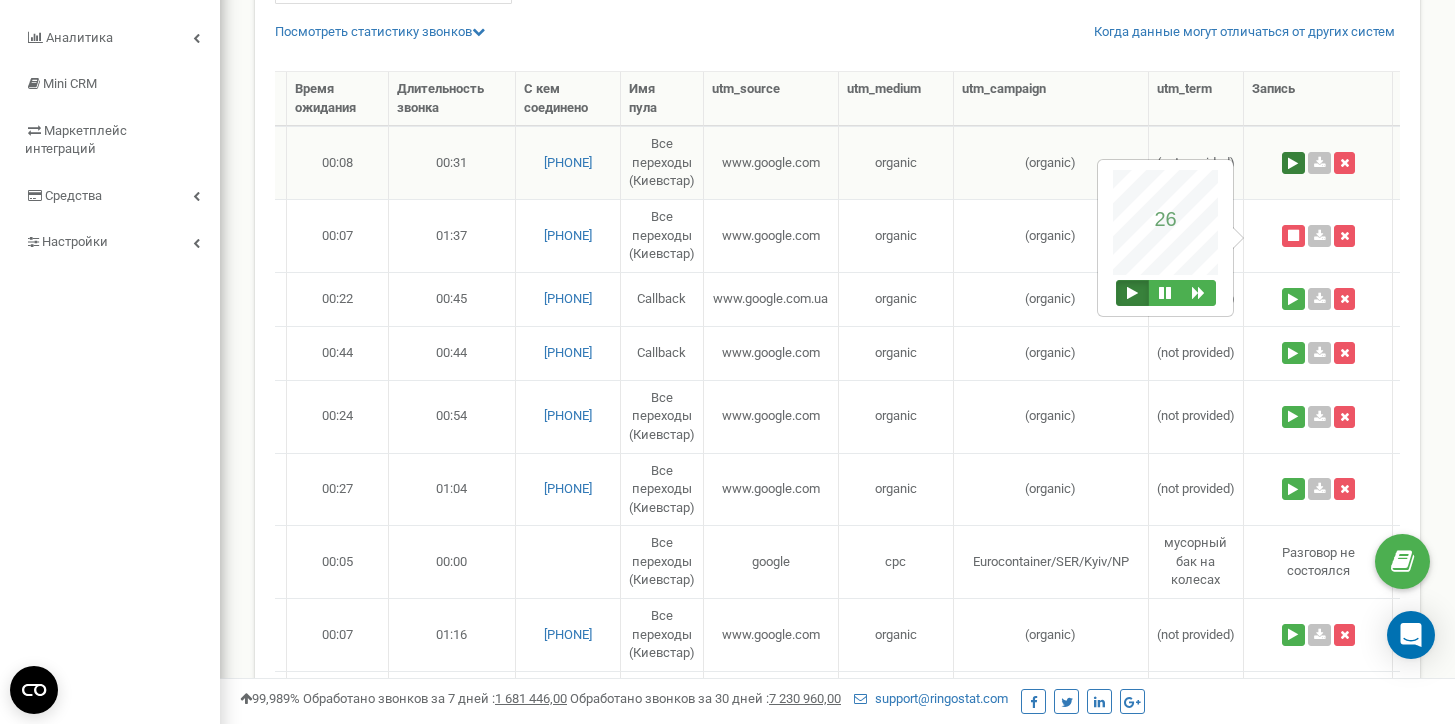 click at bounding box center [1293, 163] 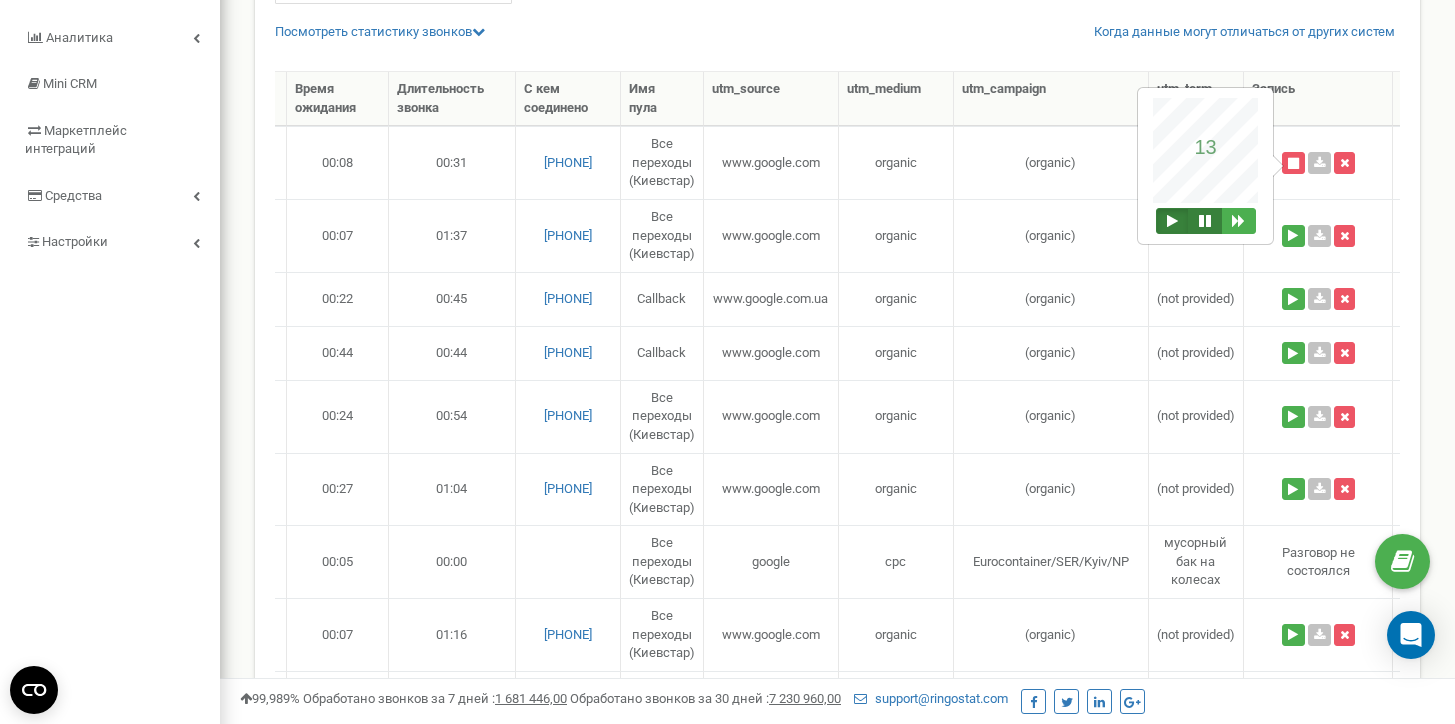 click at bounding box center [1205, 221] 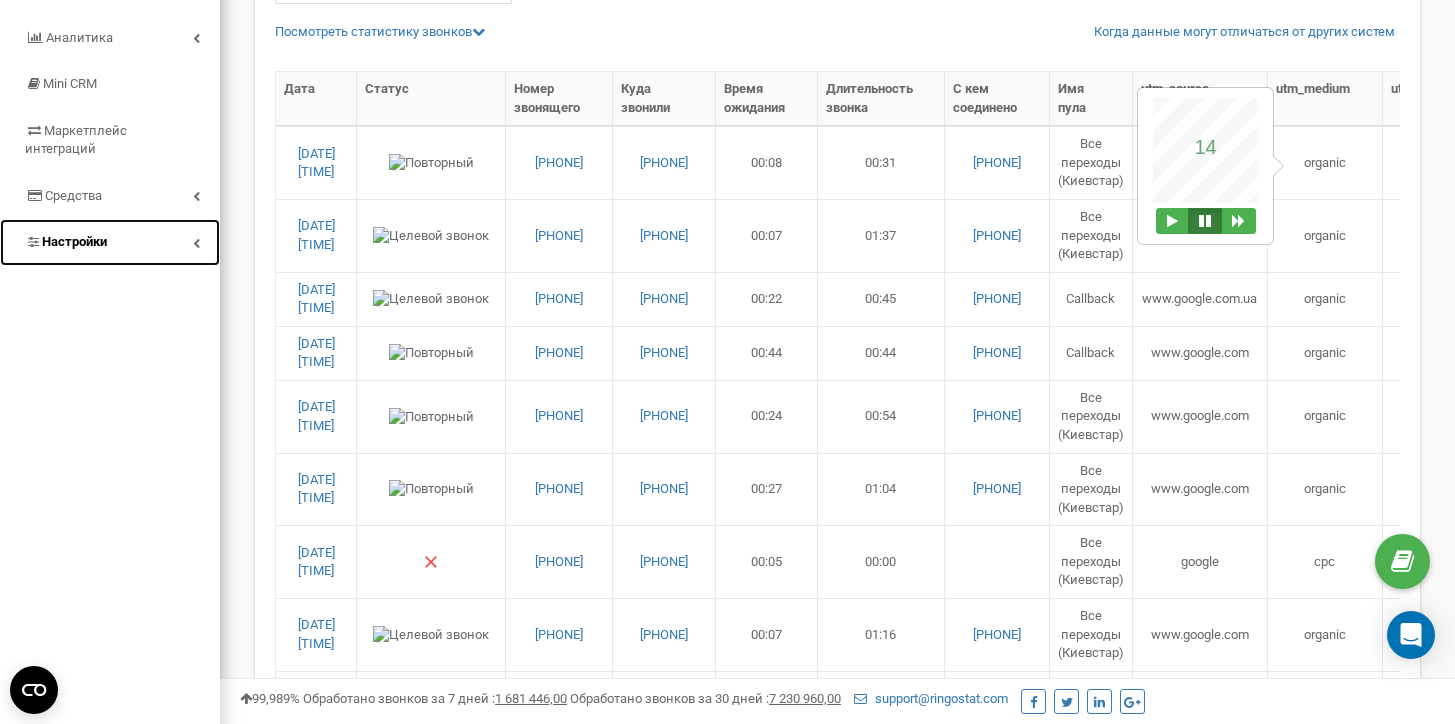 click at bounding box center (196, 243) 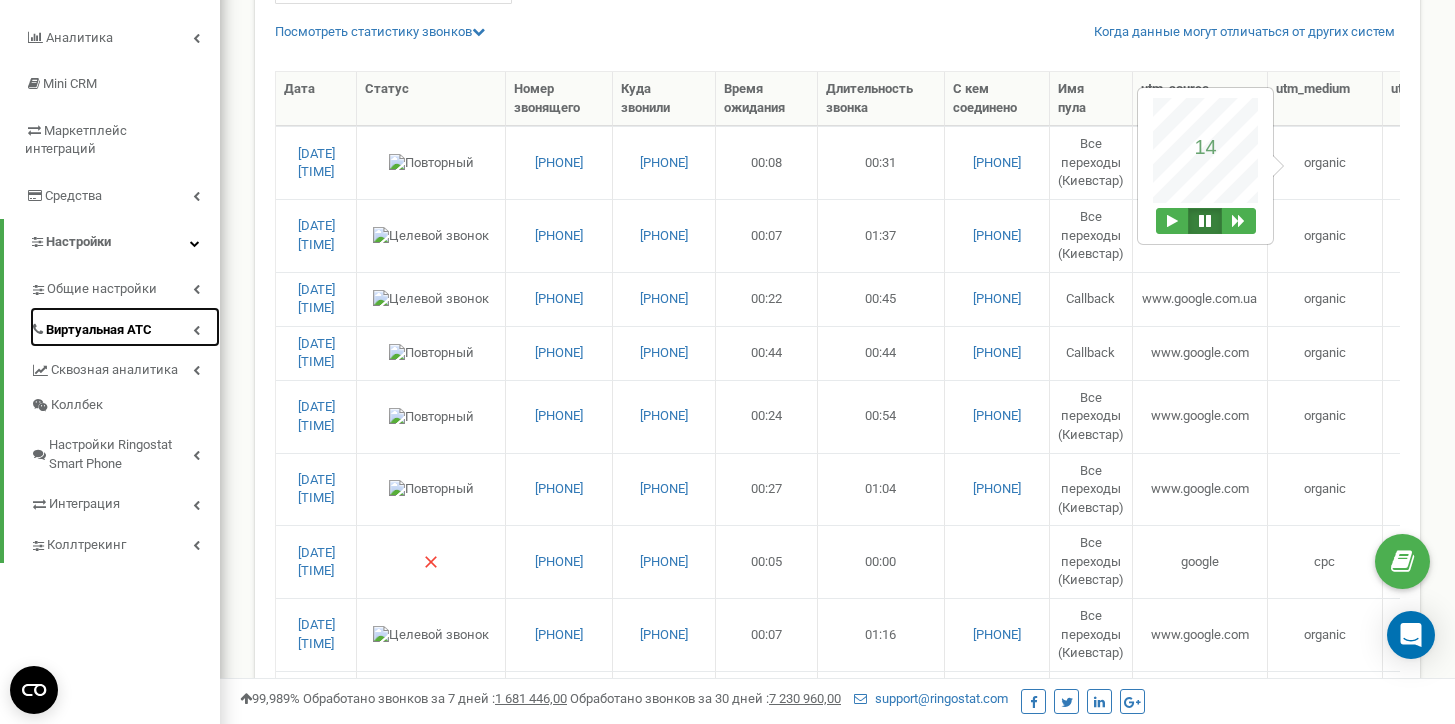 click on "Виртуальная АТС" at bounding box center (99, 330) 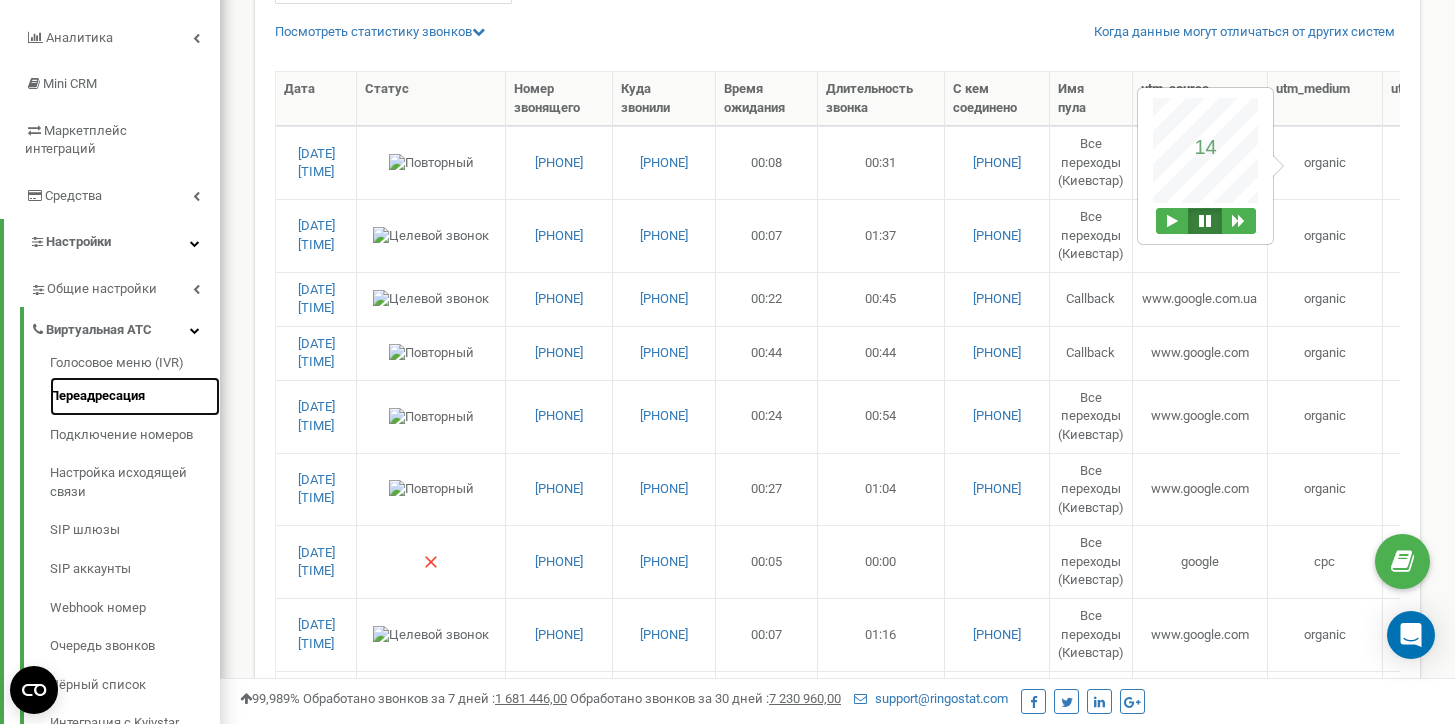 click on "Переадресация" at bounding box center [135, 396] 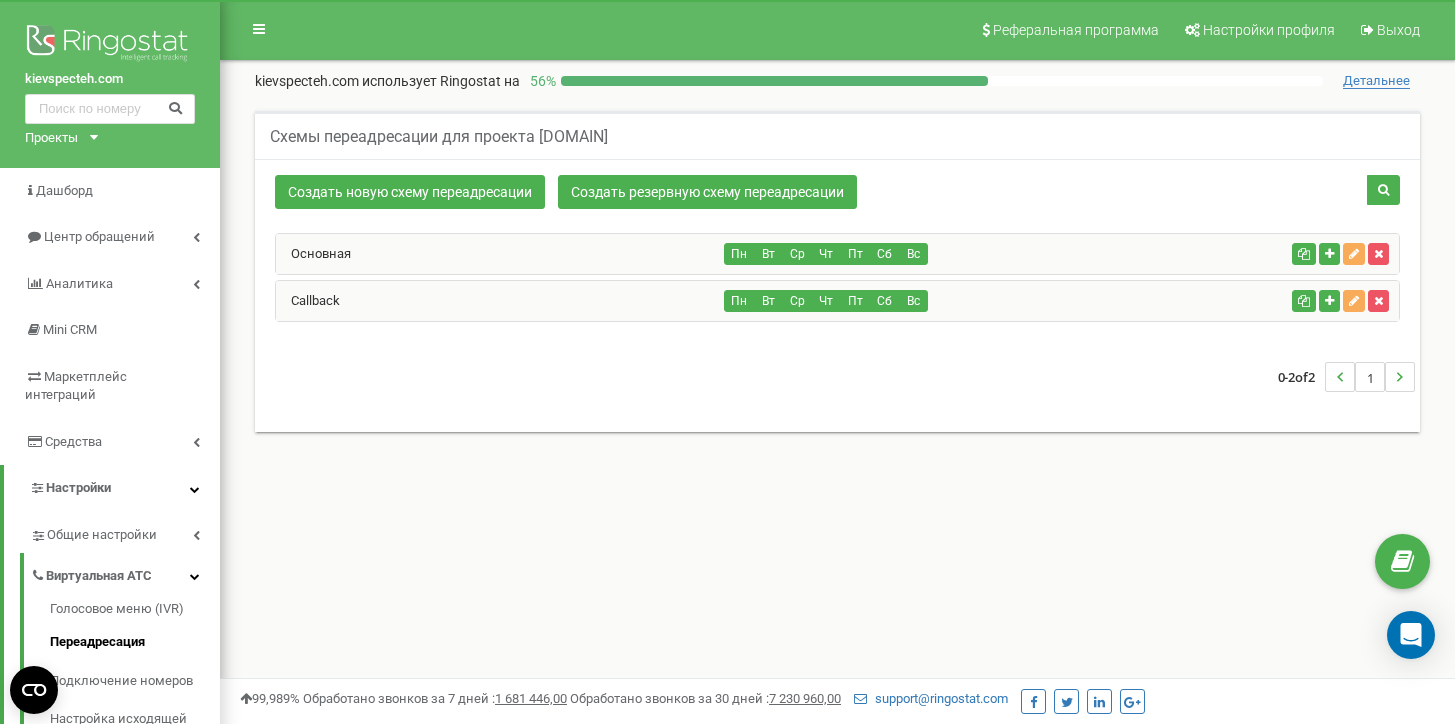 scroll, scrollTop: 0, scrollLeft: 0, axis: both 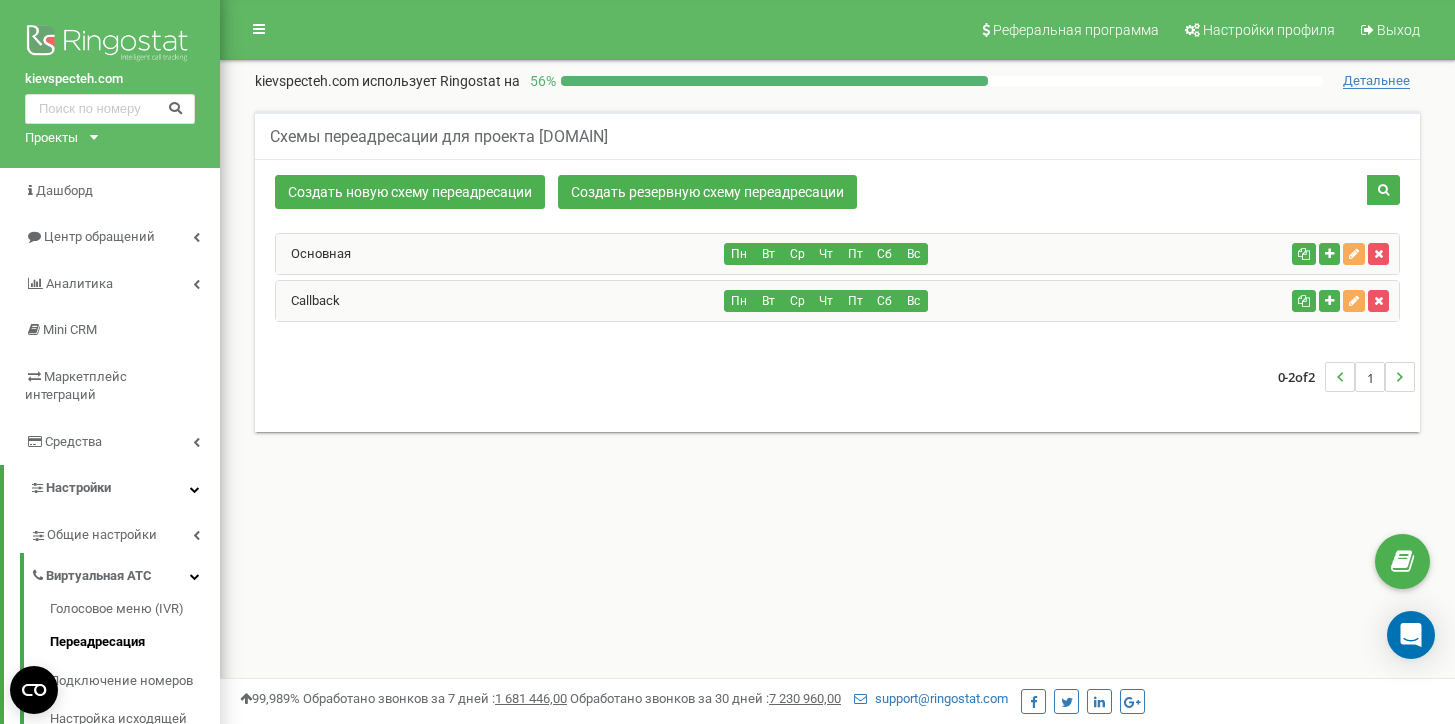 click on "Основная" at bounding box center (500, 254) 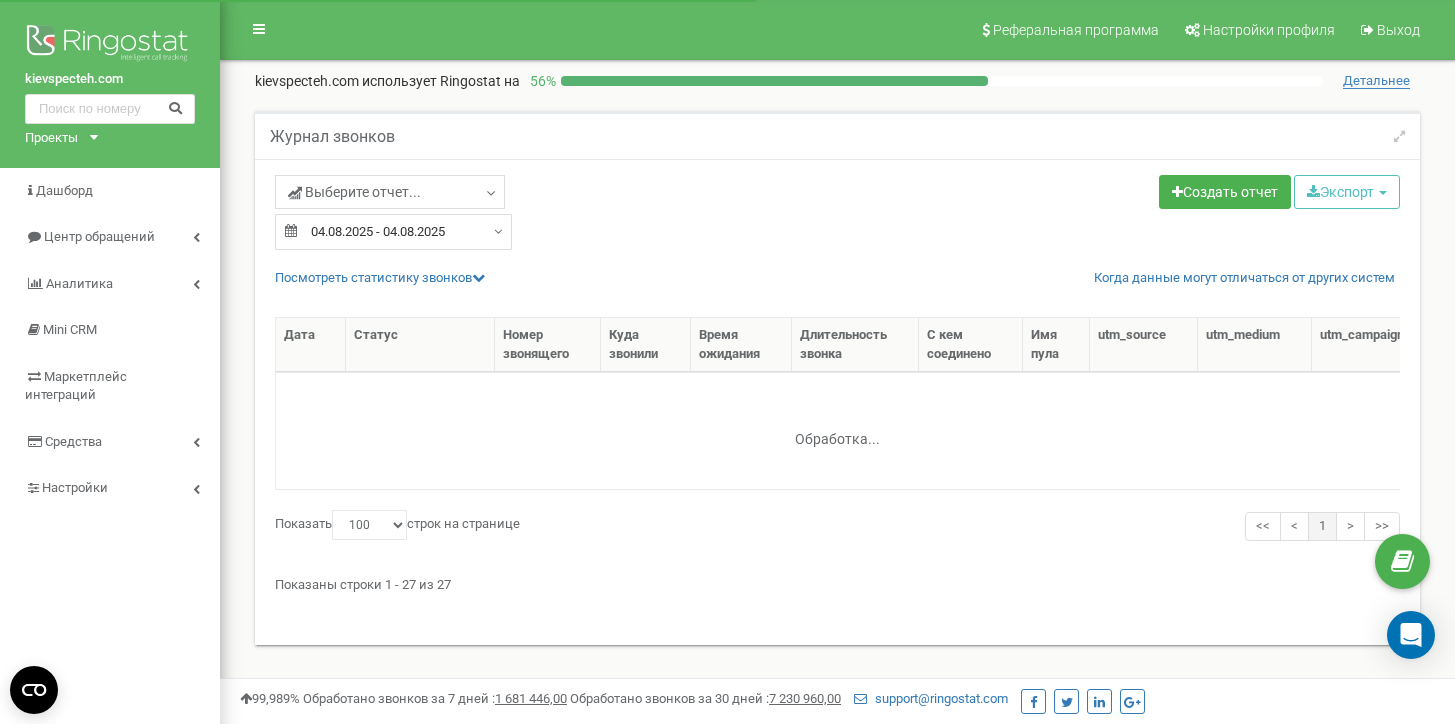 select on "100" 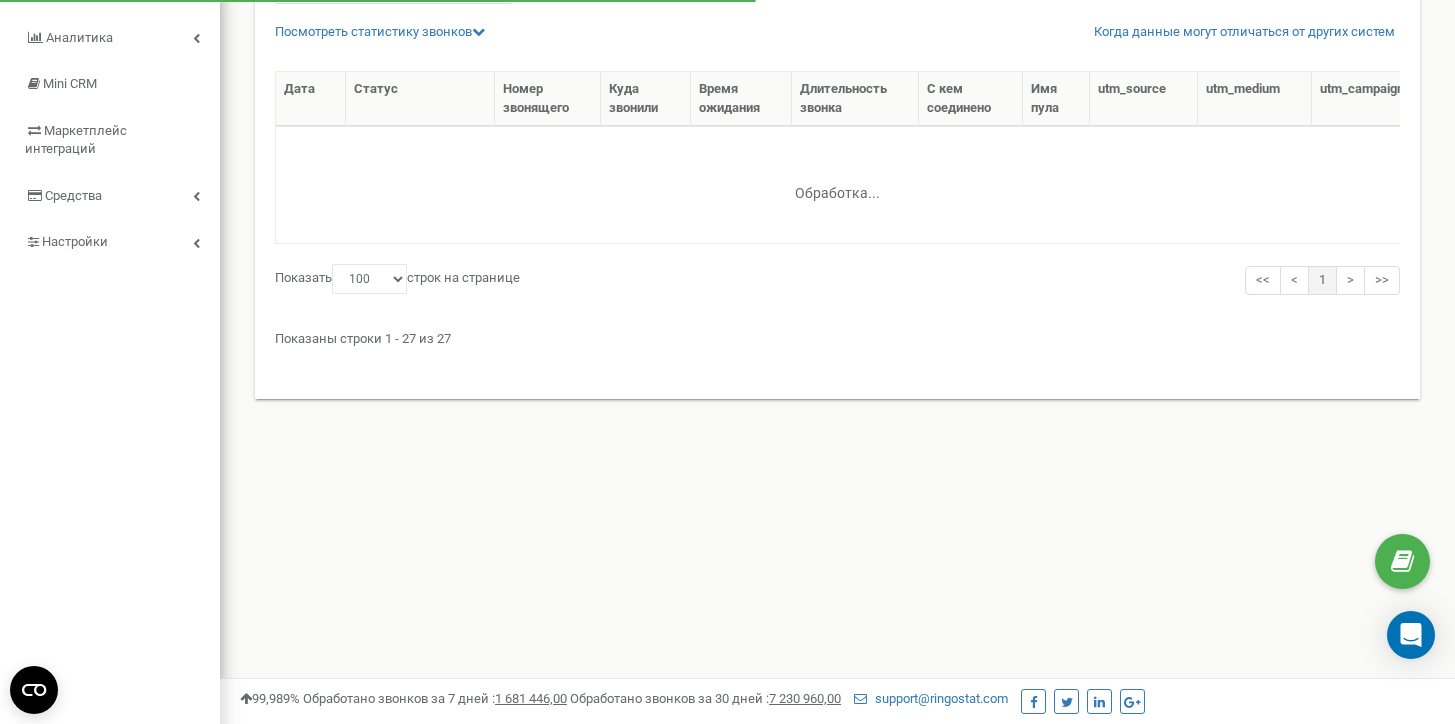 scroll, scrollTop: 0, scrollLeft: 0, axis: both 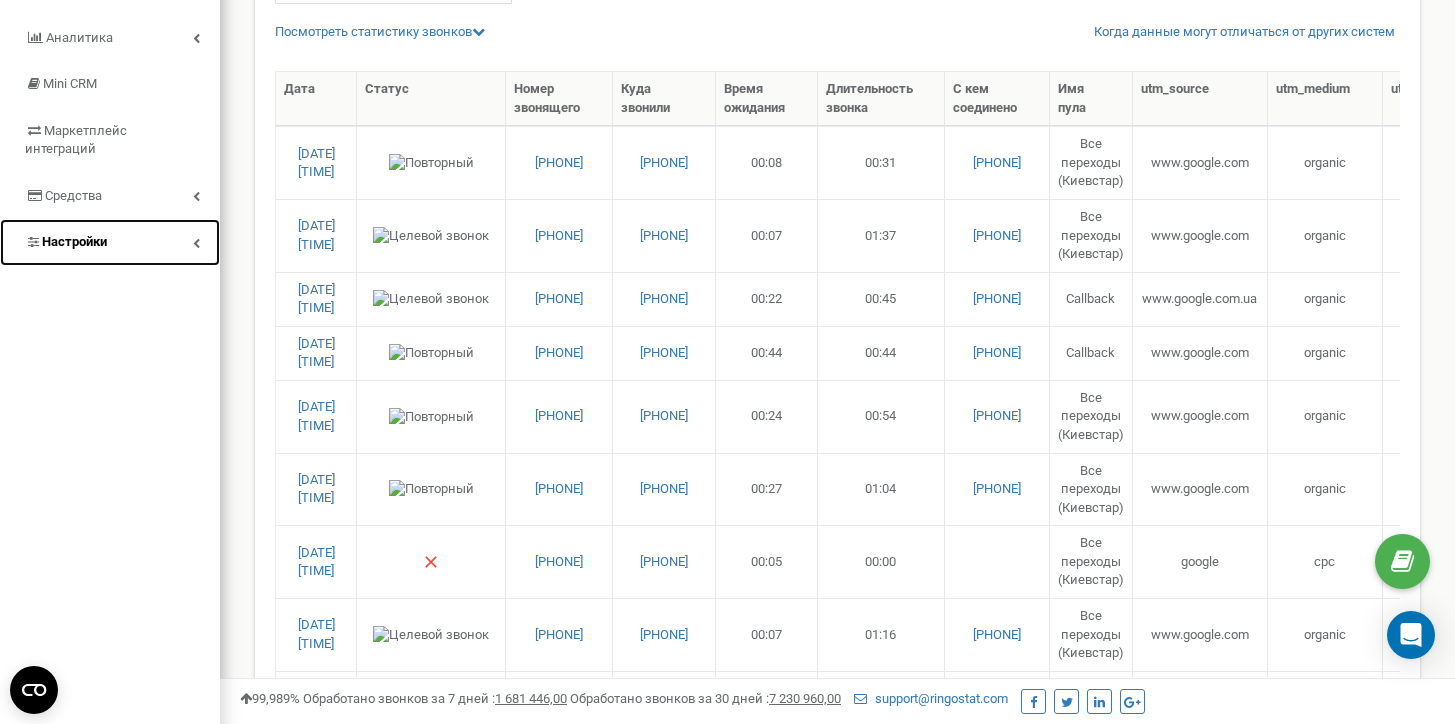 click on "Настройки" at bounding box center [110, 242] 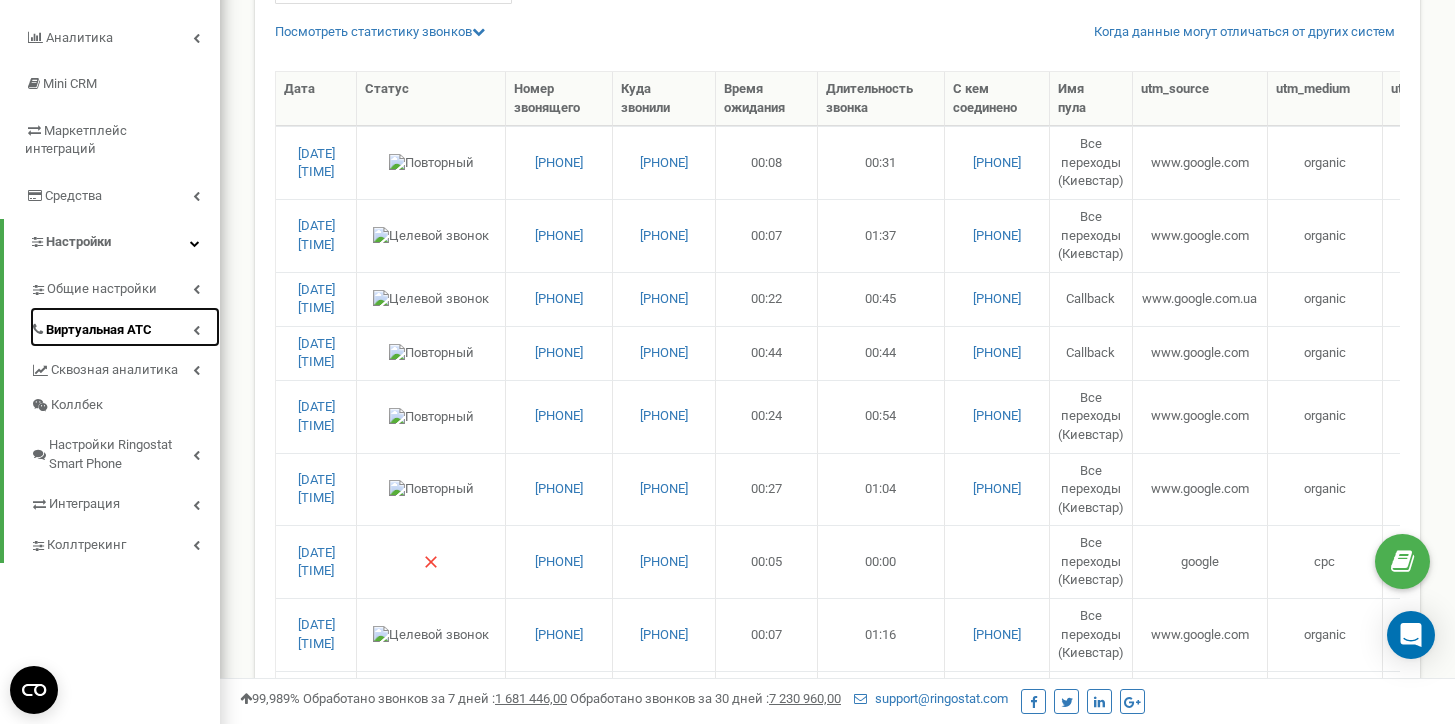 click on "Виртуальная АТС" at bounding box center (125, 327) 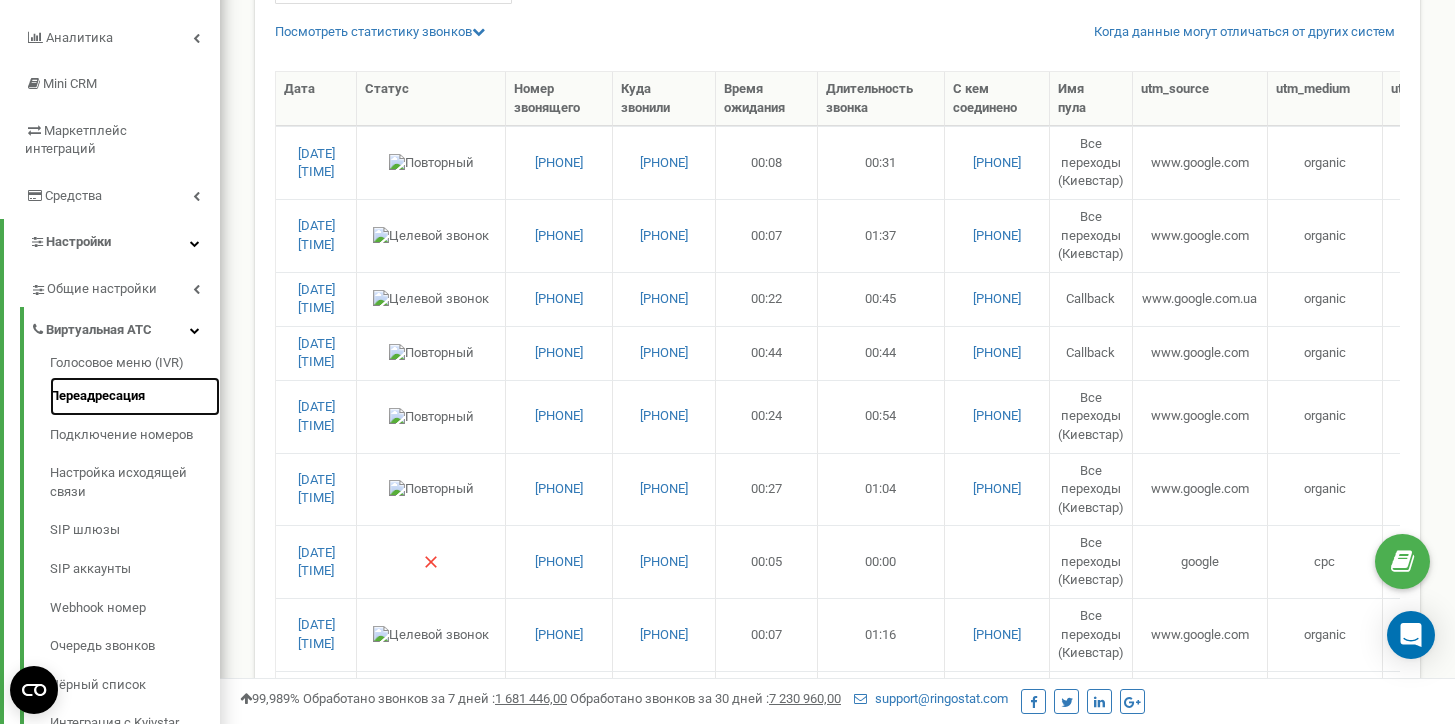 click on "Переадресация" at bounding box center [135, 396] 